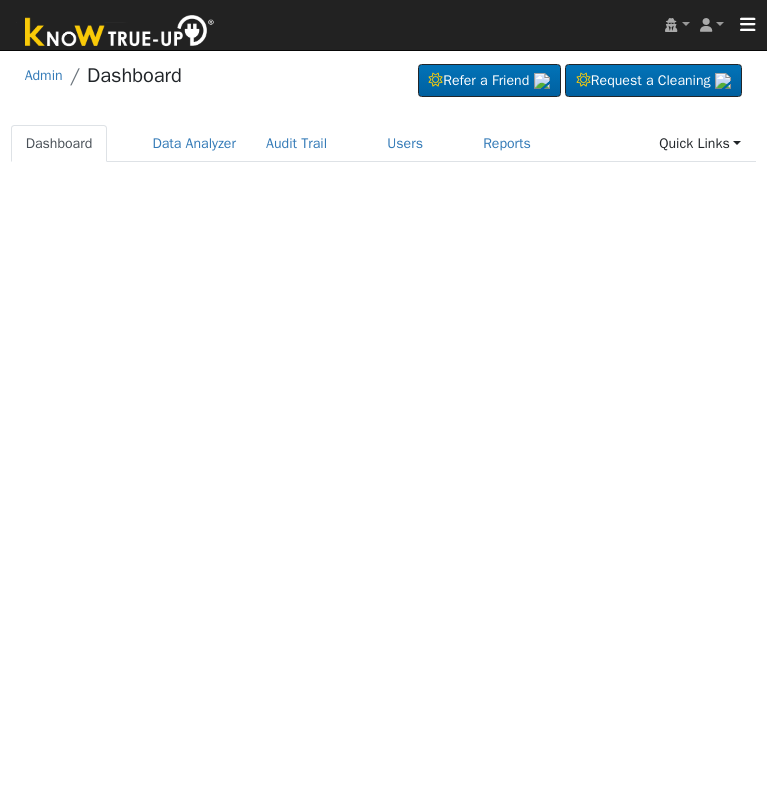 scroll, scrollTop: 0, scrollLeft: 0, axis: both 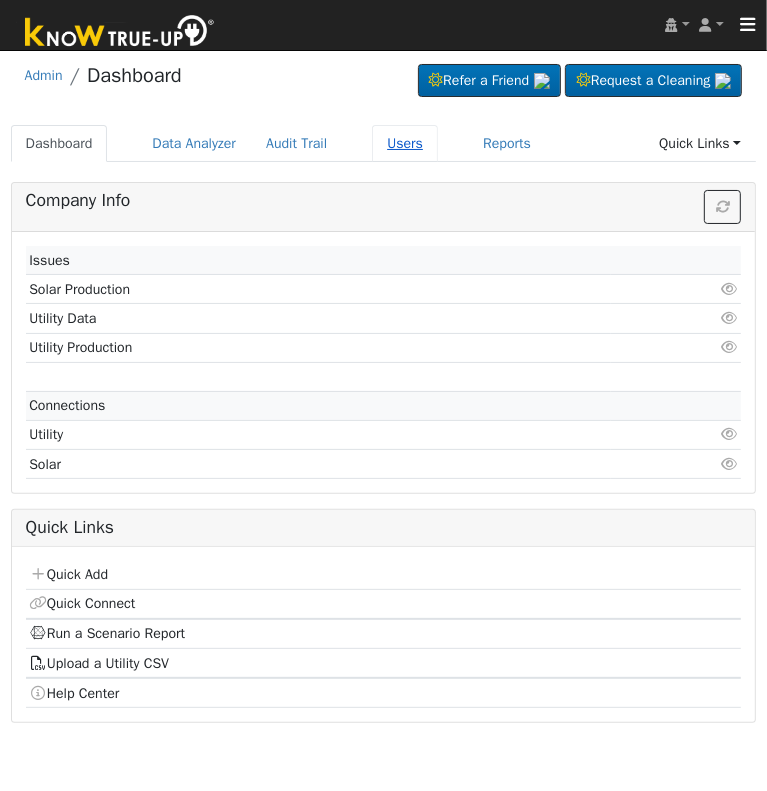 click on "Users" at bounding box center (405, 143) 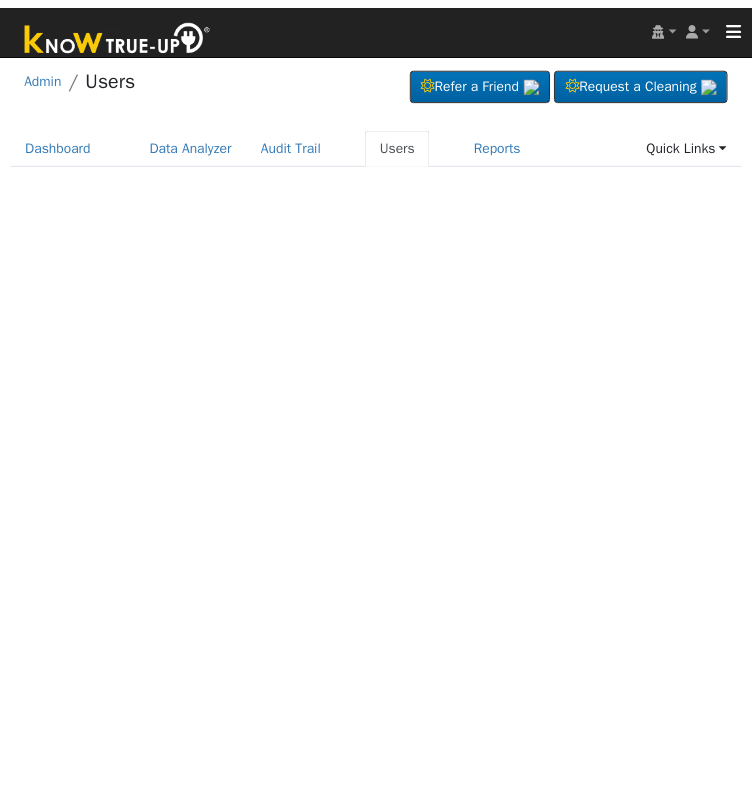 scroll, scrollTop: 0, scrollLeft: 0, axis: both 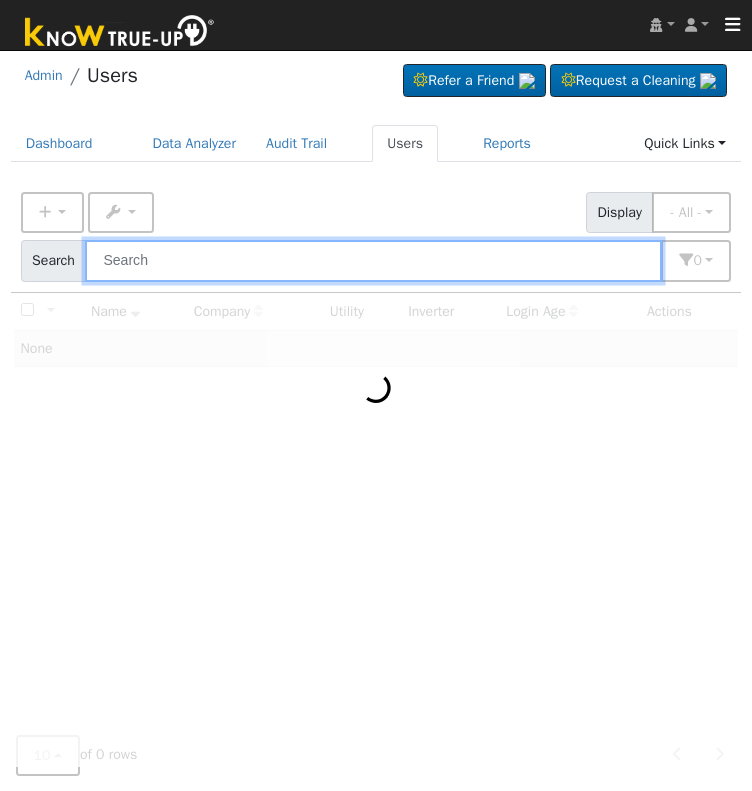 click at bounding box center [373, 260] 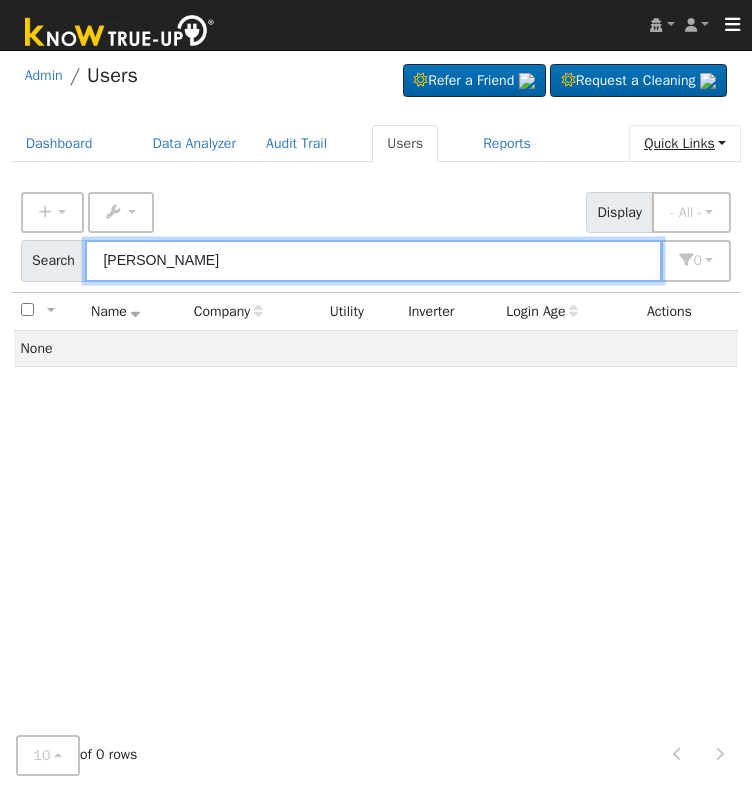 type on "patricia murphy" 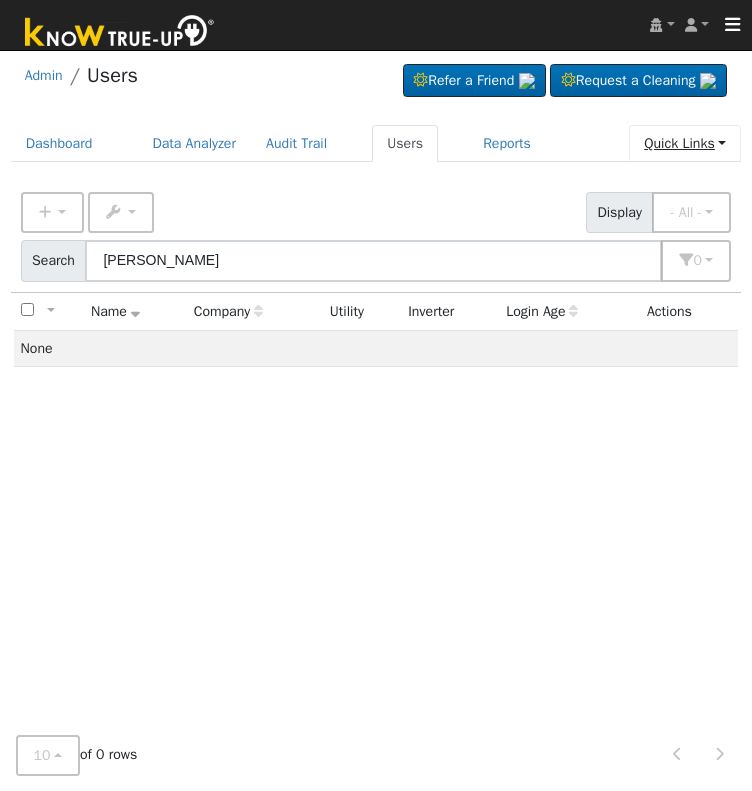 click on "Quick Links" at bounding box center (685, 143) 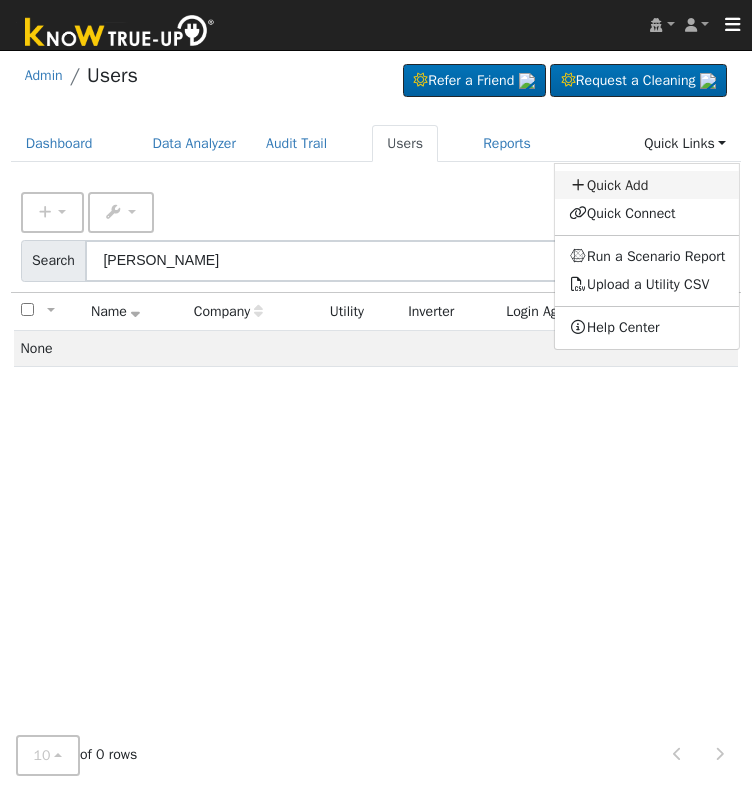 click on "Quick Add" at bounding box center [647, 185] 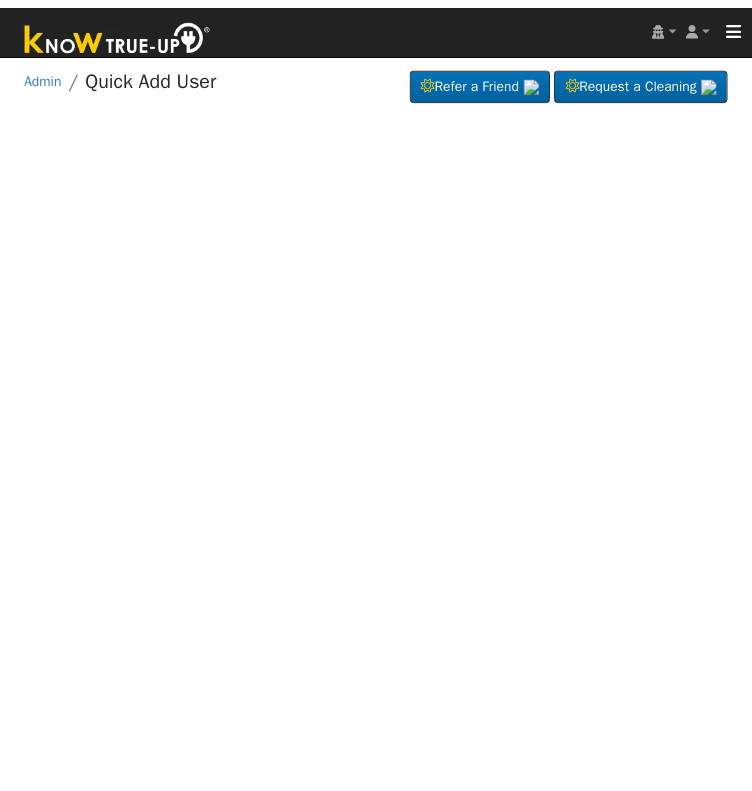 scroll, scrollTop: 0, scrollLeft: 0, axis: both 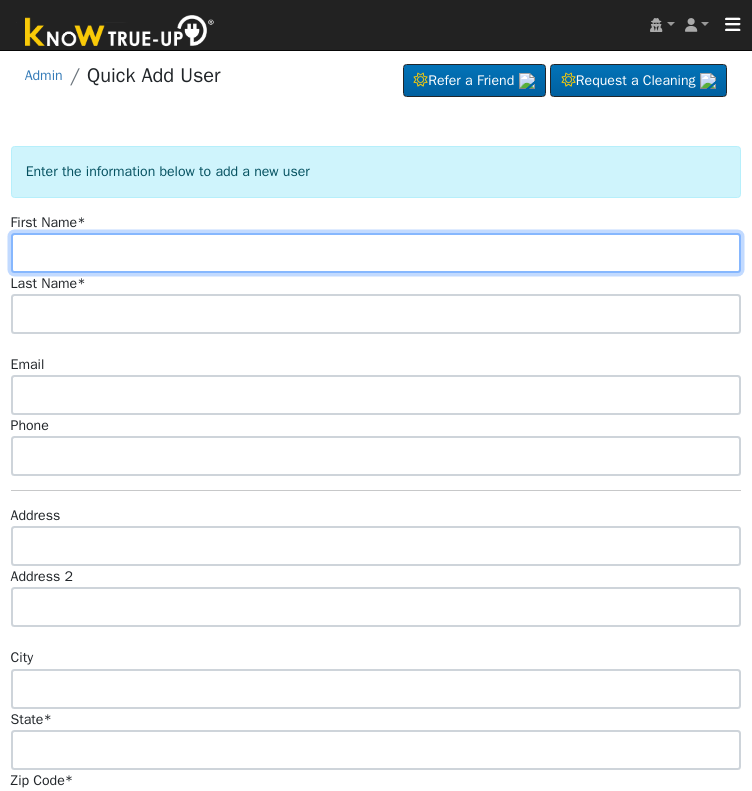 drag, startPoint x: 46, startPoint y: 247, endPoint x: 177, endPoint y: 268, distance: 132.67253 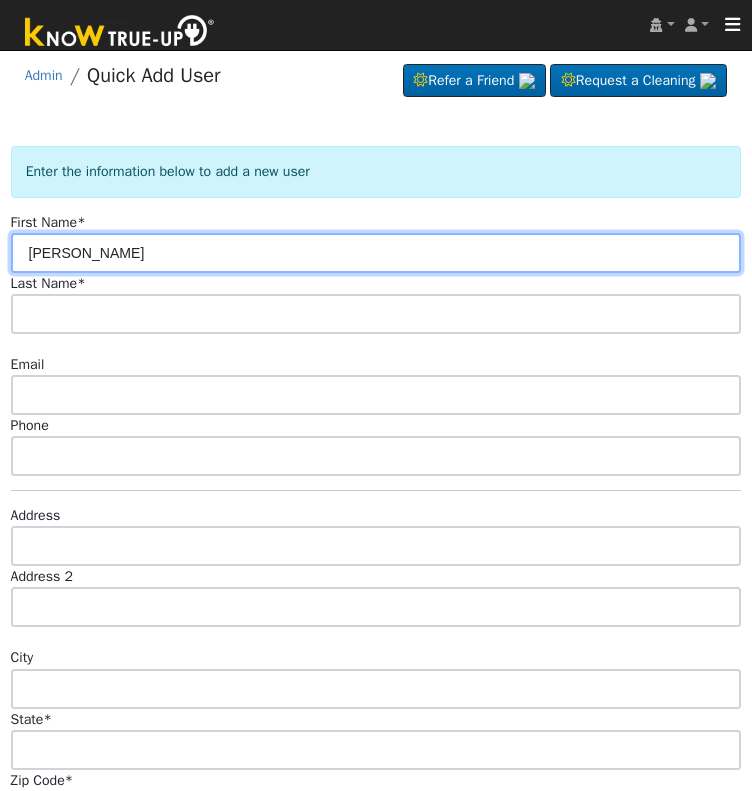 type on "Patricia" 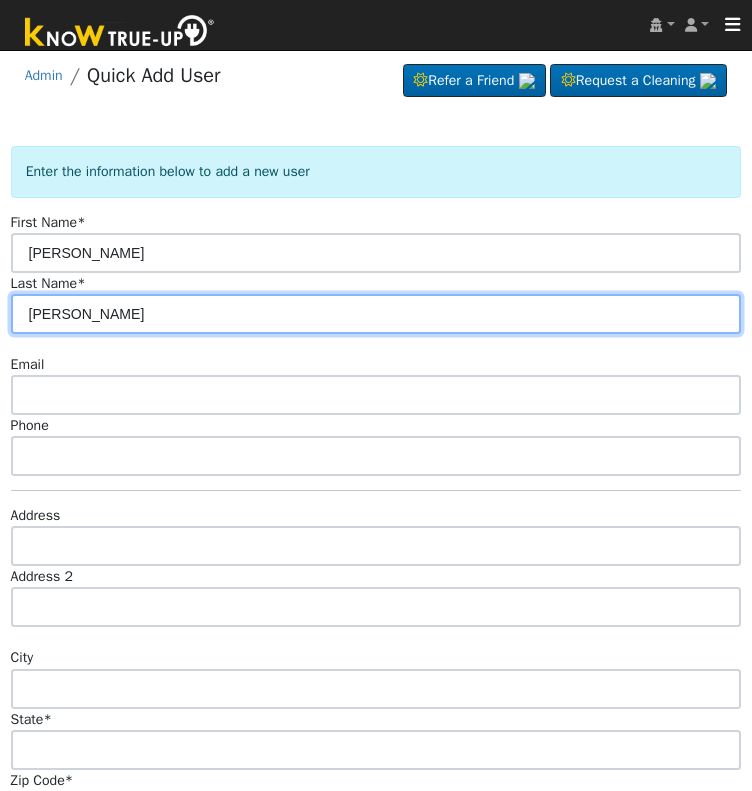 type on "Murphy" 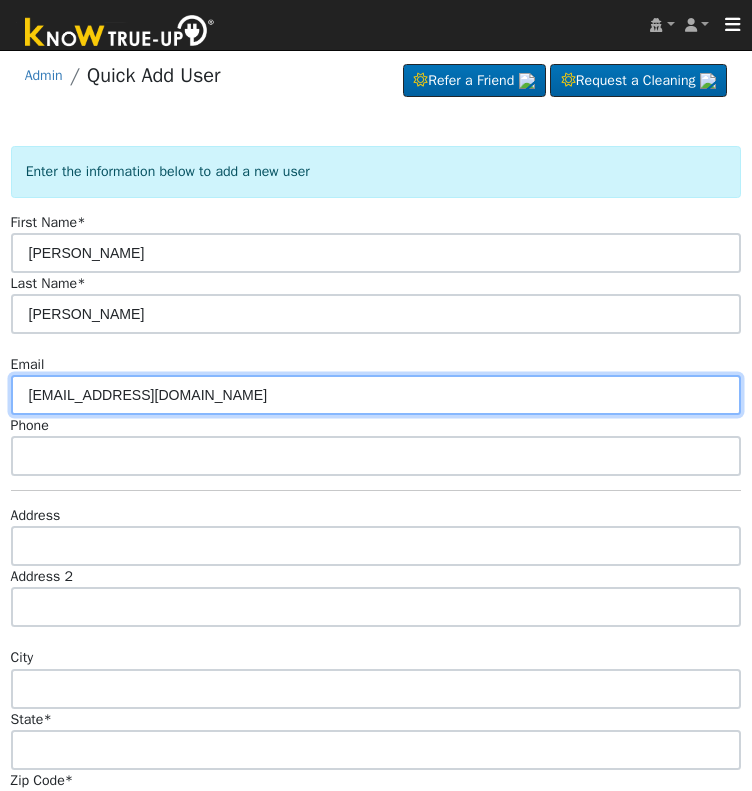 type on "[EMAIL_ADDRESS][DOMAIN_NAME]" 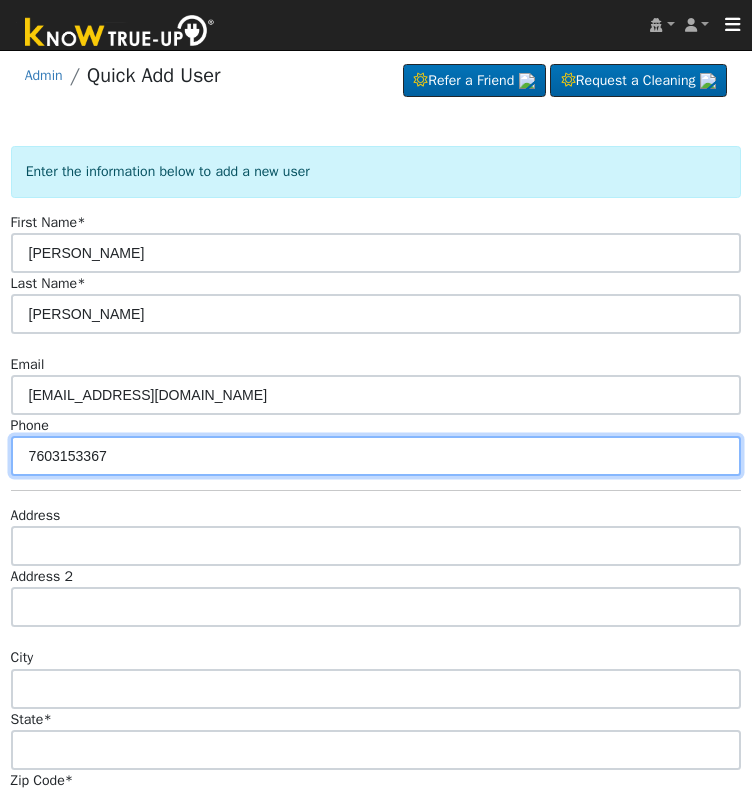 type on "7603153367" 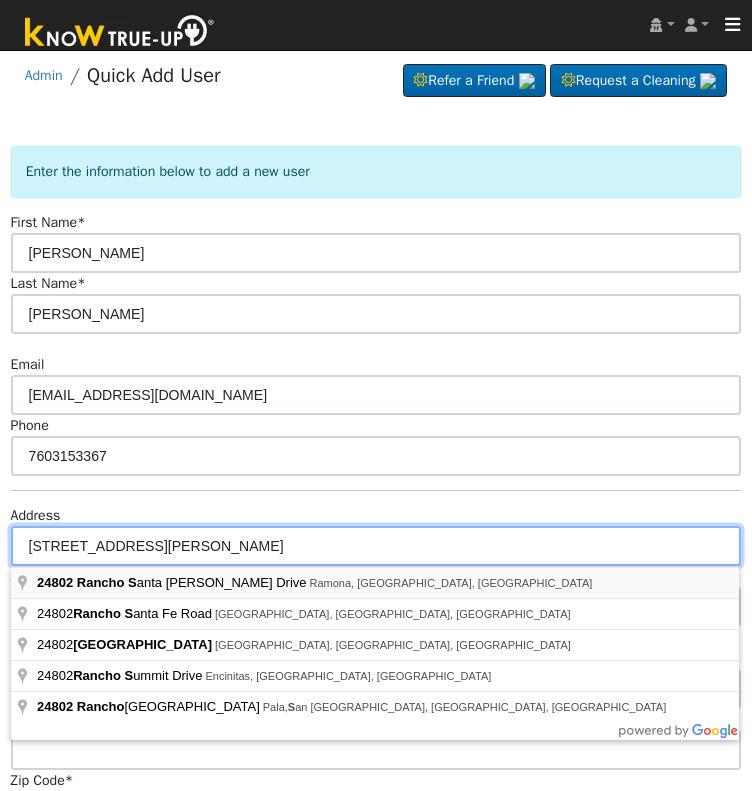 type on "24802 Rancho Santa Teresa Drive" 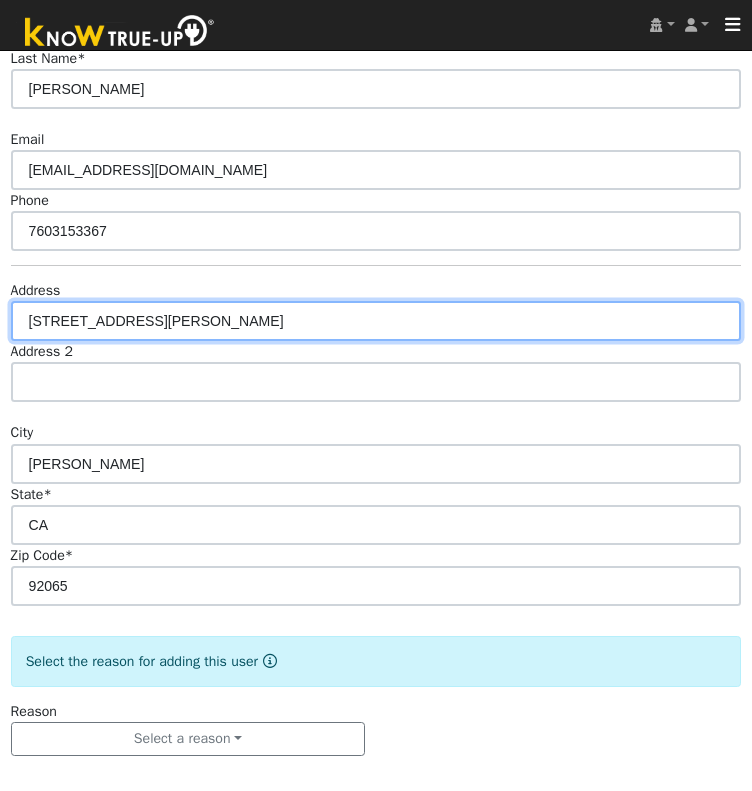 scroll, scrollTop: 228, scrollLeft: 0, axis: vertical 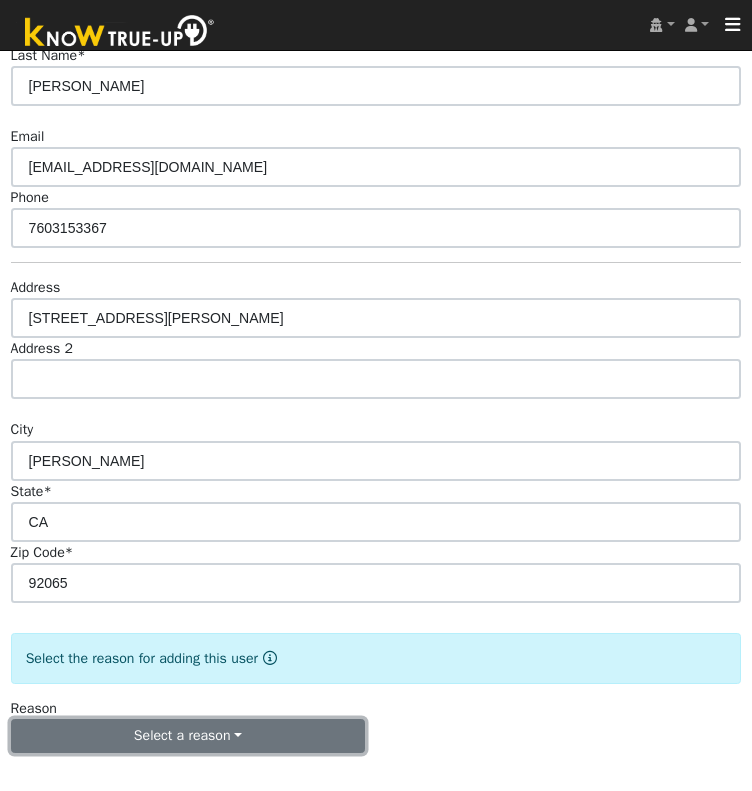 click on "Select a reason" at bounding box center [188, 736] 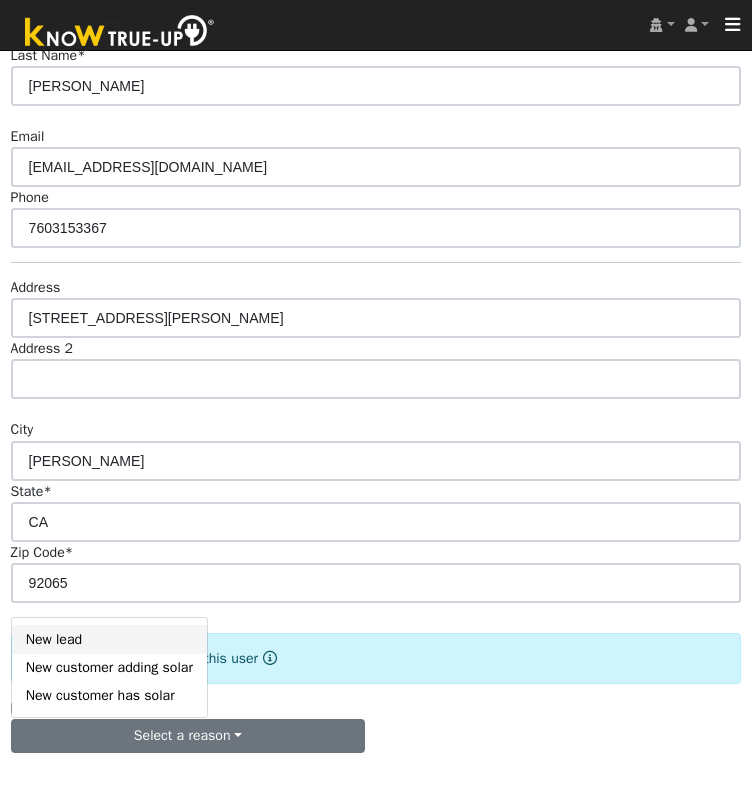 click on "New lead" at bounding box center (109, 639) 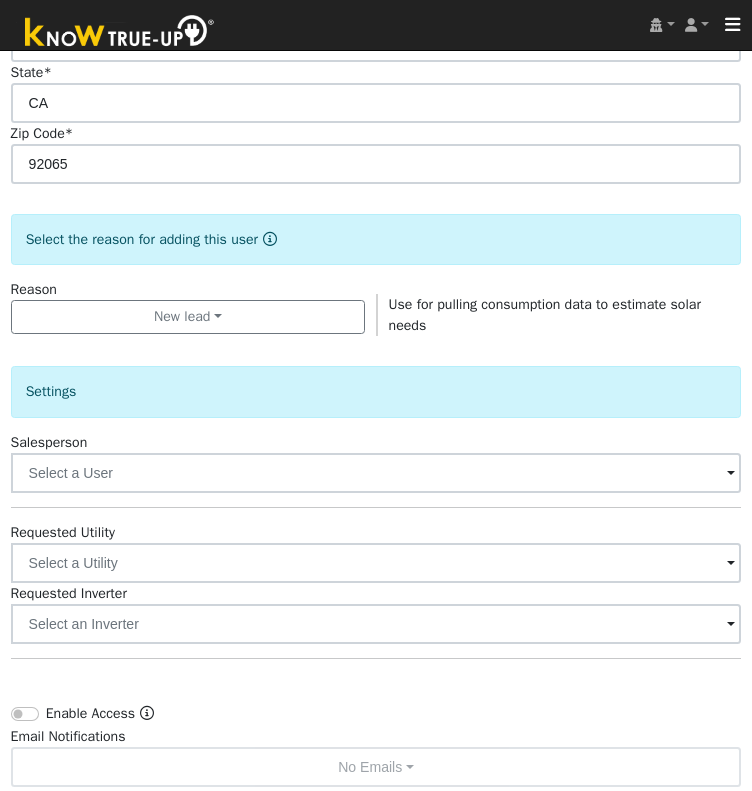scroll, scrollTop: 728, scrollLeft: 0, axis: vertical 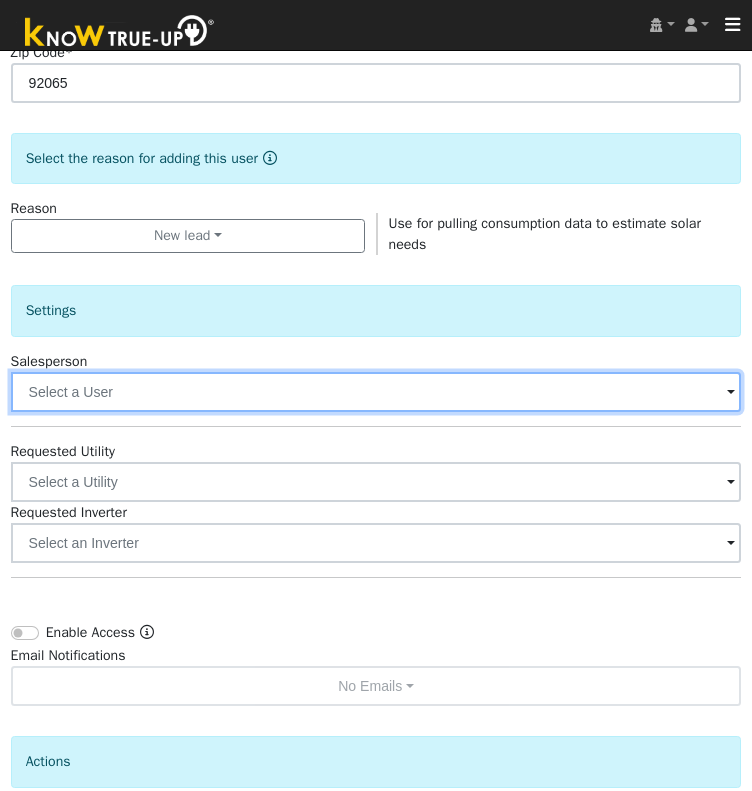 click at bounding box center (376, 392) 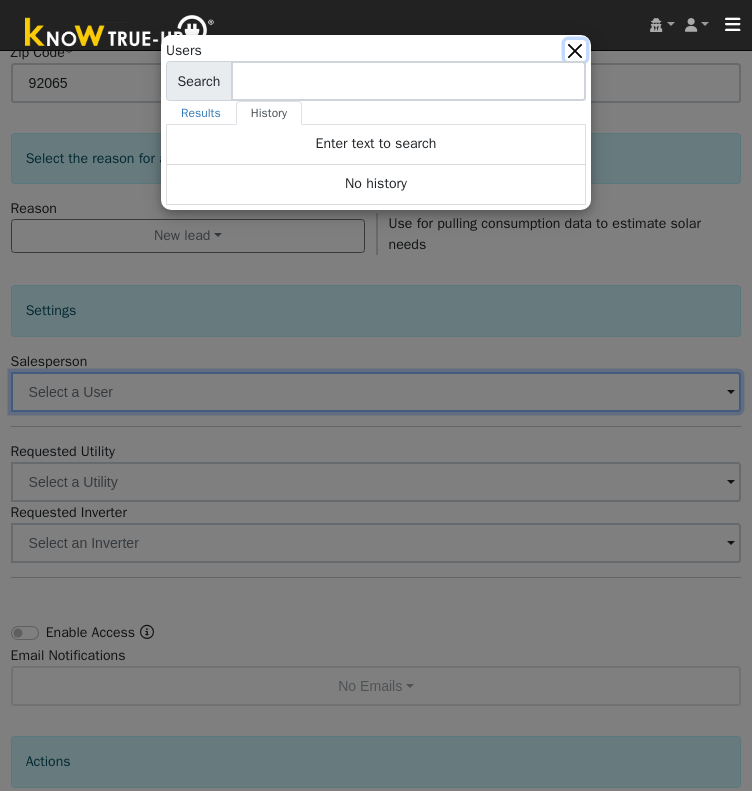 click at bounding box center [575, 50] 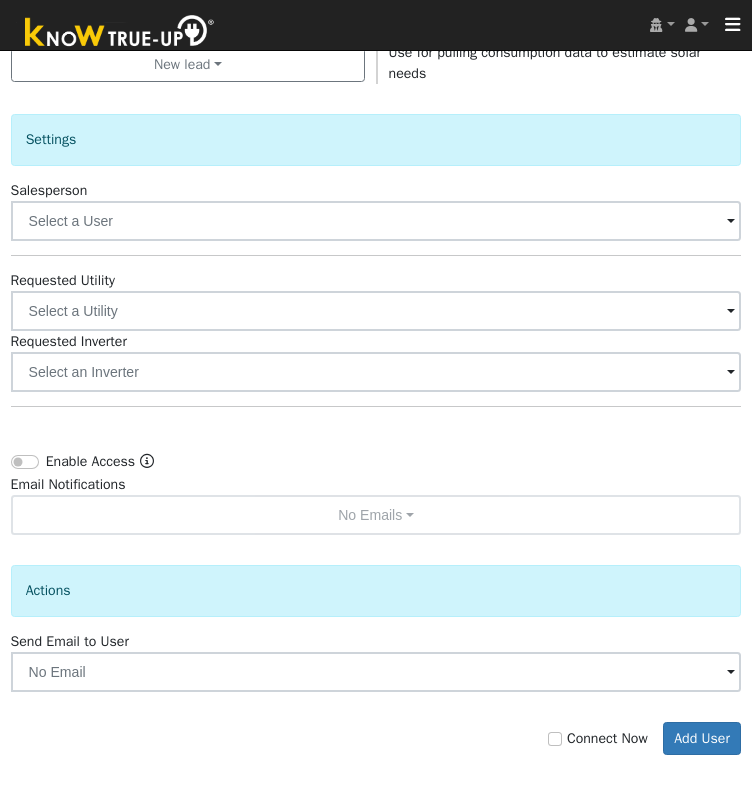 scroll, scrollTop: 901, scrollLeft: 0, axis: vertical 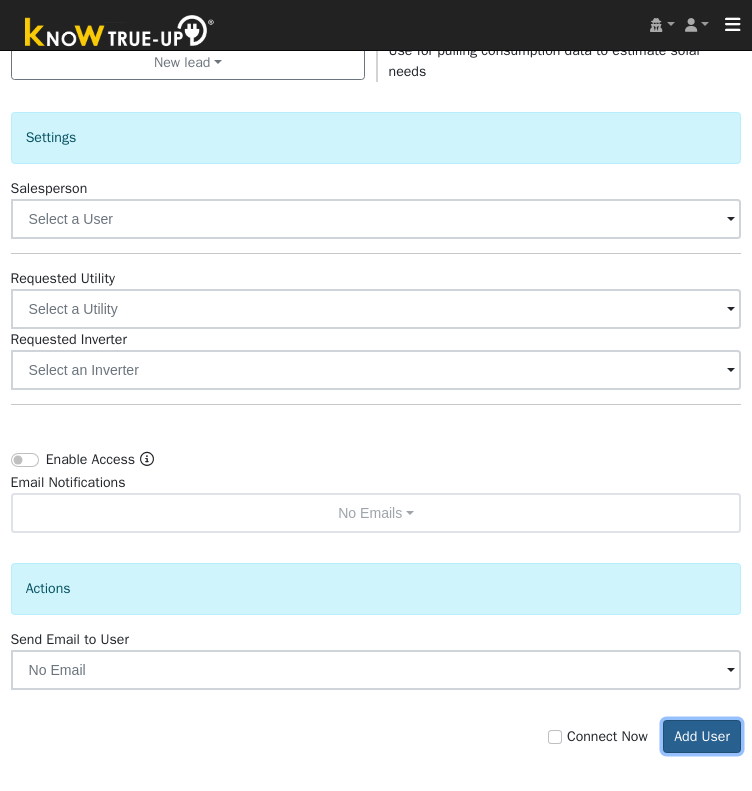 click on "Add User" at bounding box center [702, 737] 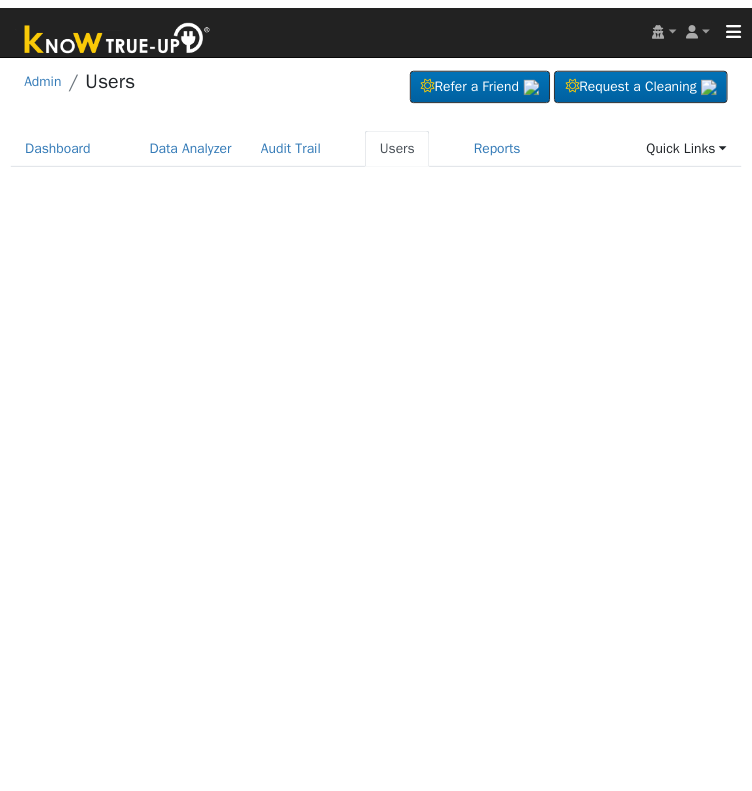 scroll, scrollTop: 0, scrollLeft: 0, axis: both 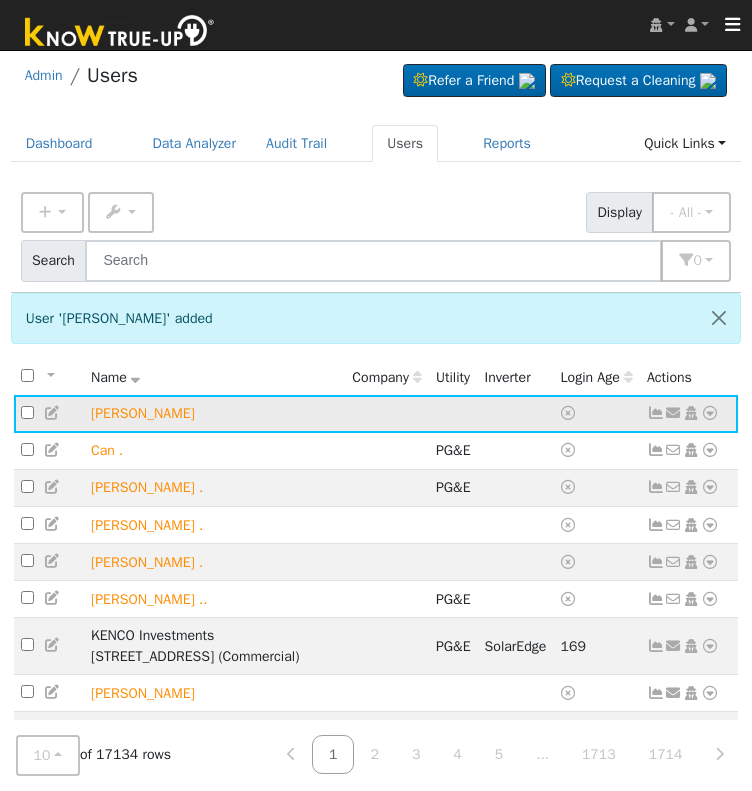 click at bounding box center [710, 413] 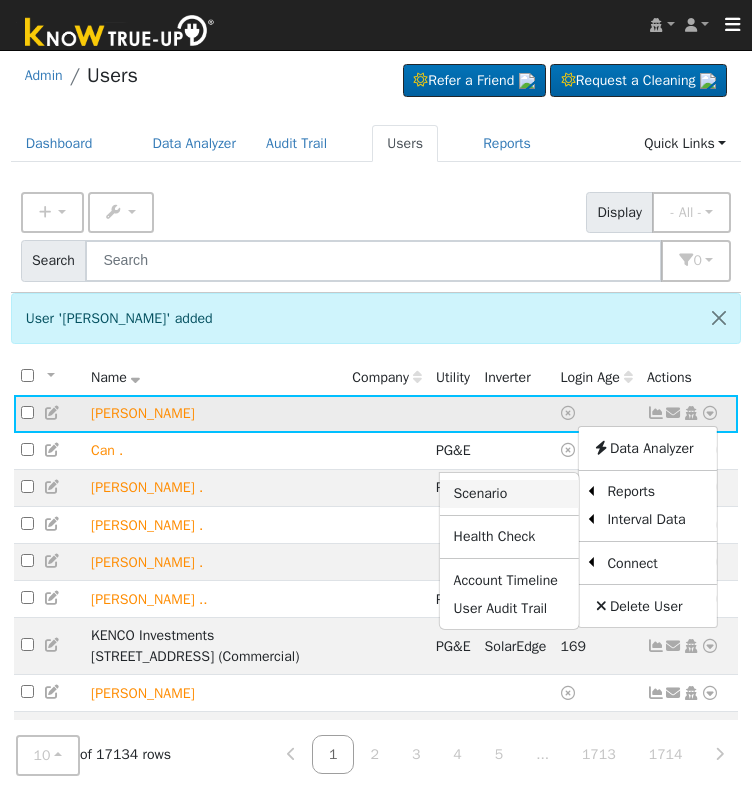 click on "Scenario" at bounding box center [509, 494] 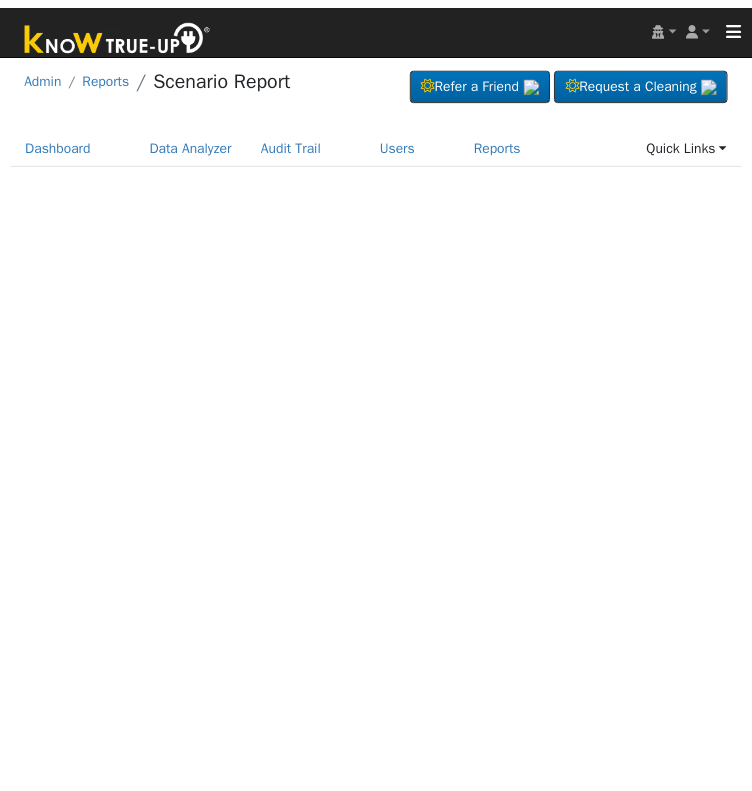 scroll, scrollTop: 0, scrollLeft: 0, axis: both 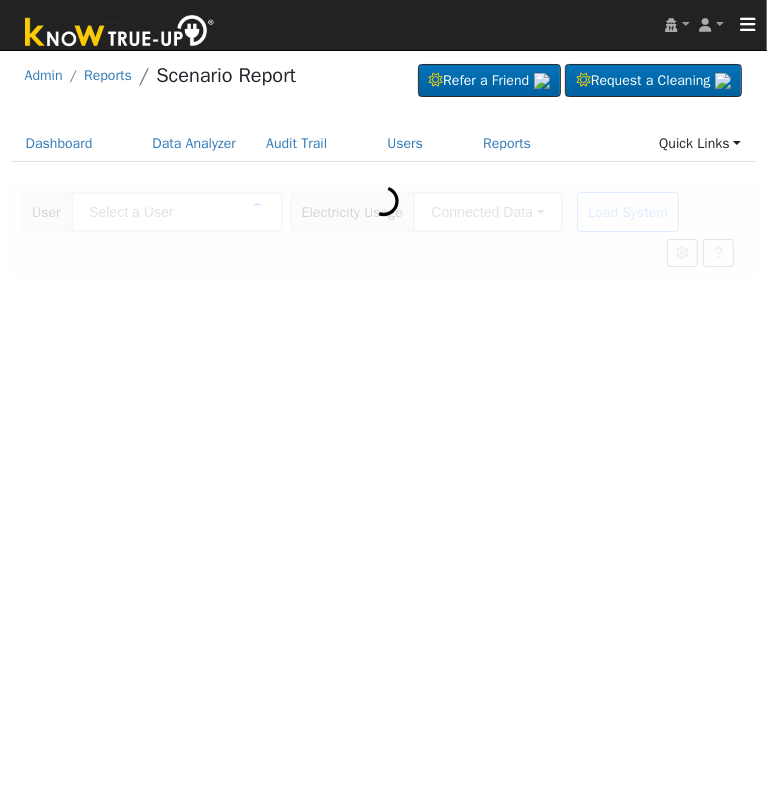 type on "[PERSON_NAME]" 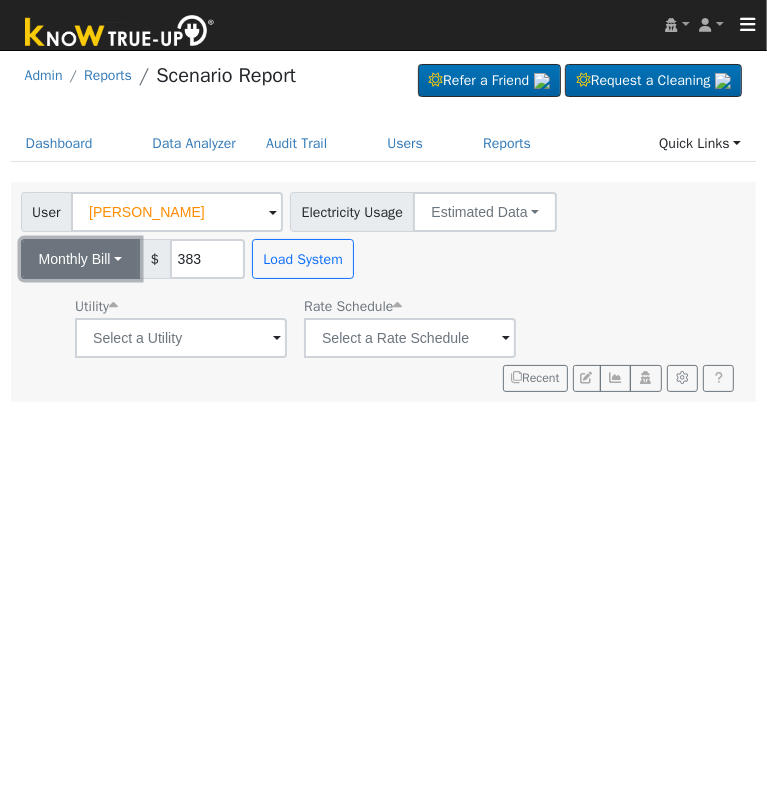 click on "Monthly Bill" at bounding box center (81, 259) 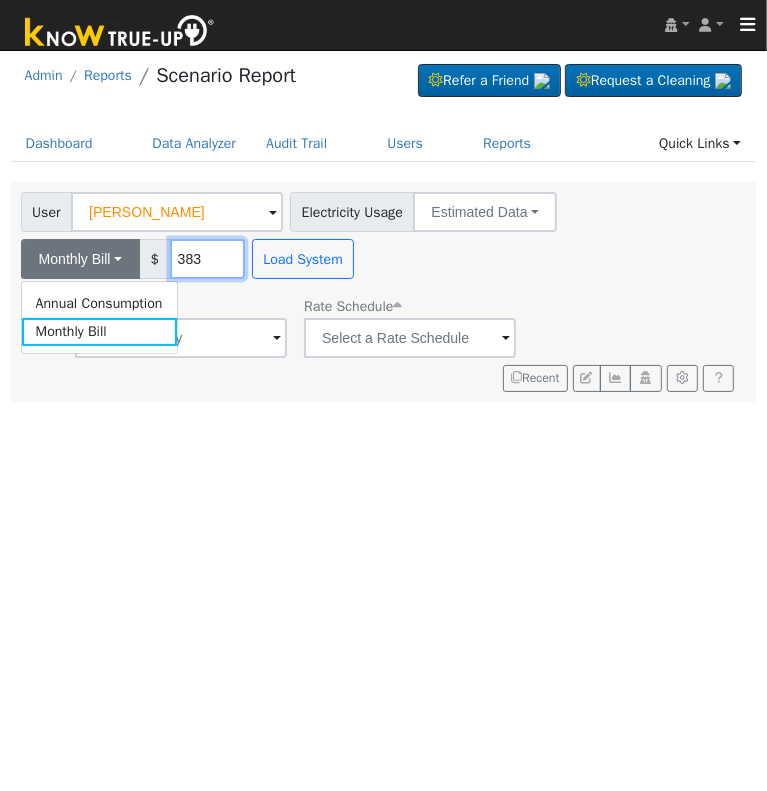 click on "383" at bounding box center [207, 259] 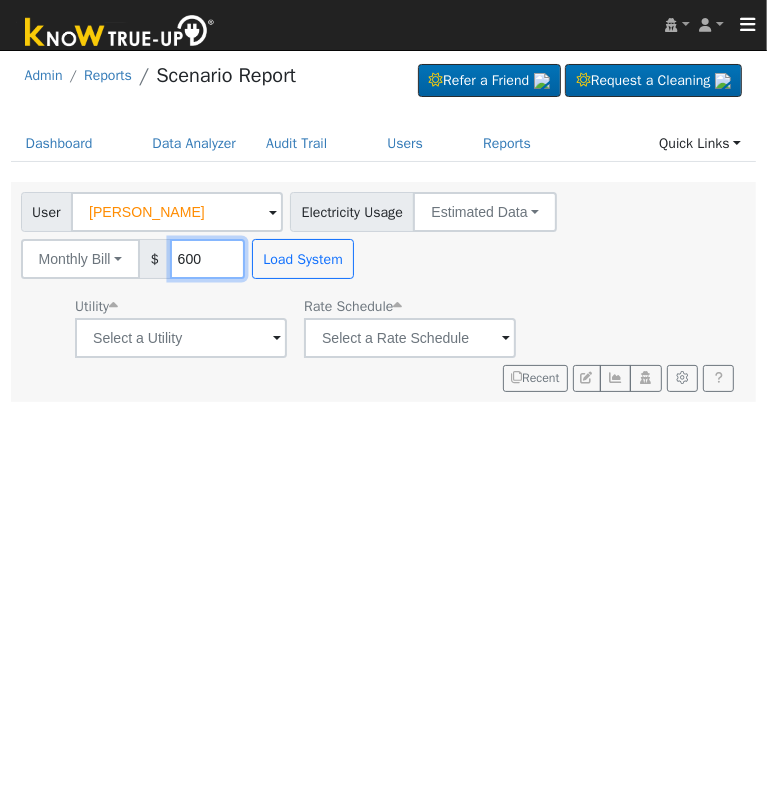 type on "600" 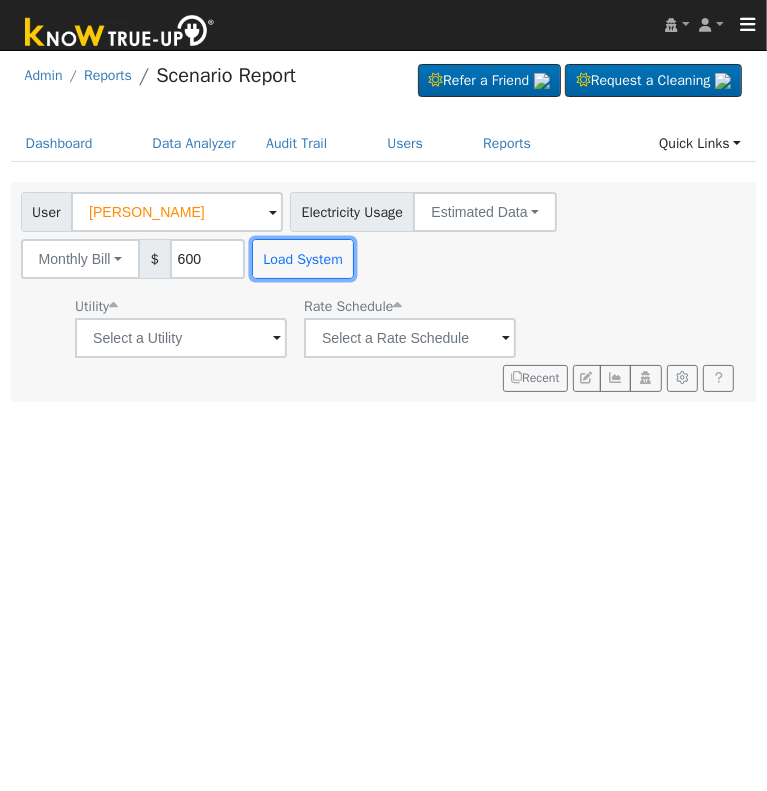 type 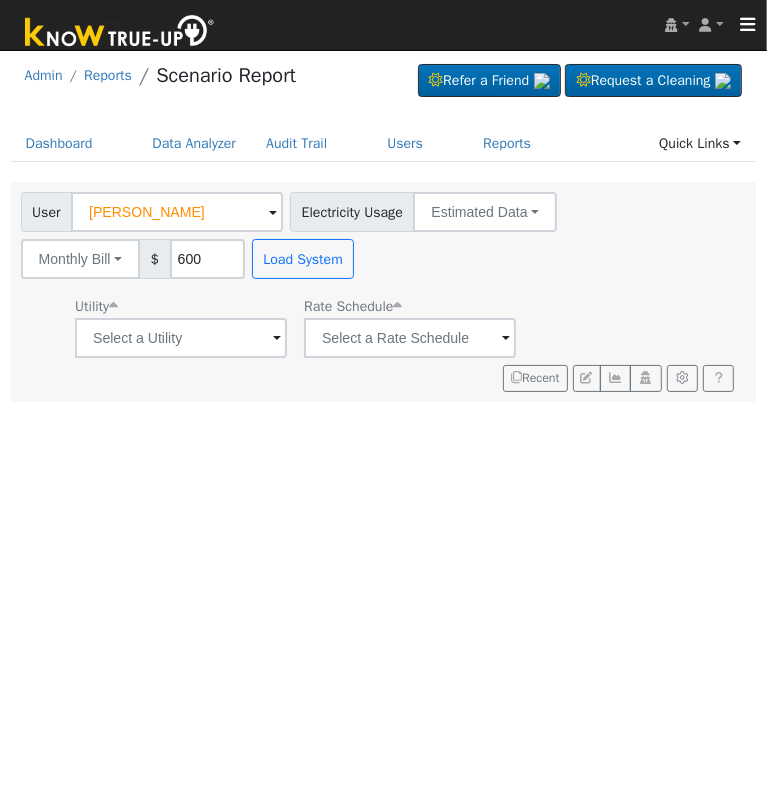click at bounding box center (277, 339) 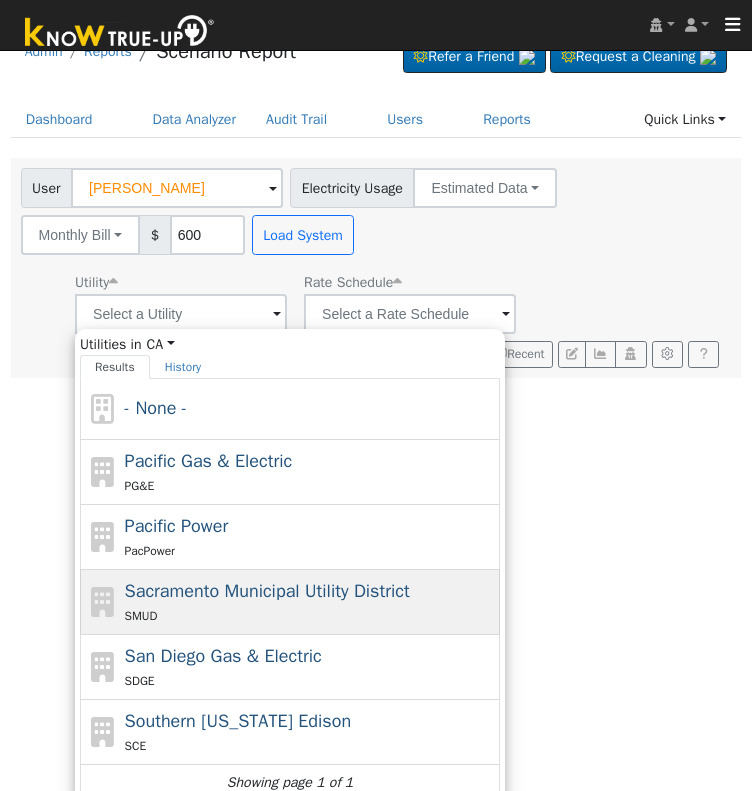 scroll, scrollTop: 36, scrollLeft: 0, axis: vertical 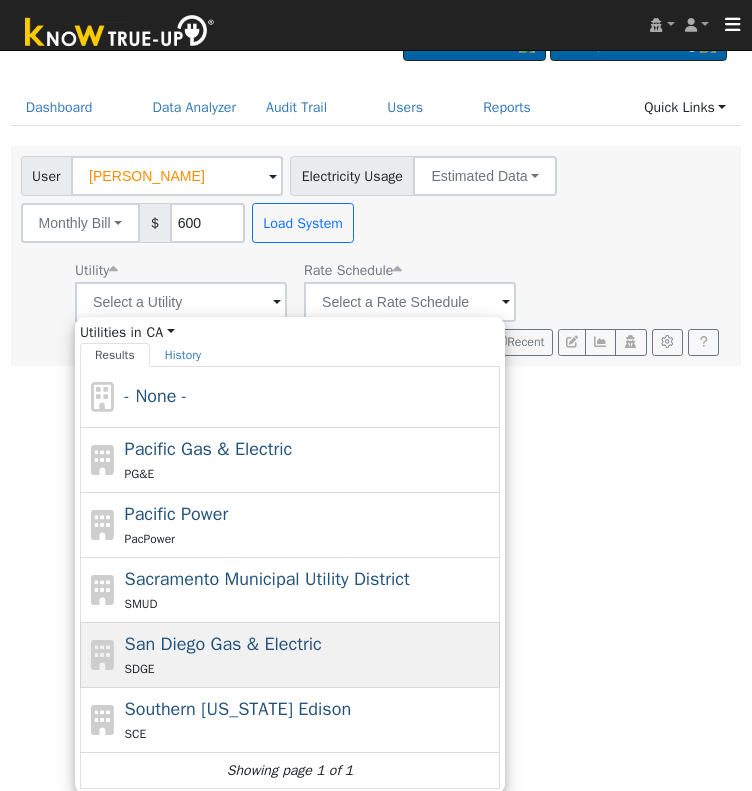 click on "San Diego Gas & Electric SDGE" at bounding box center (310, 655) 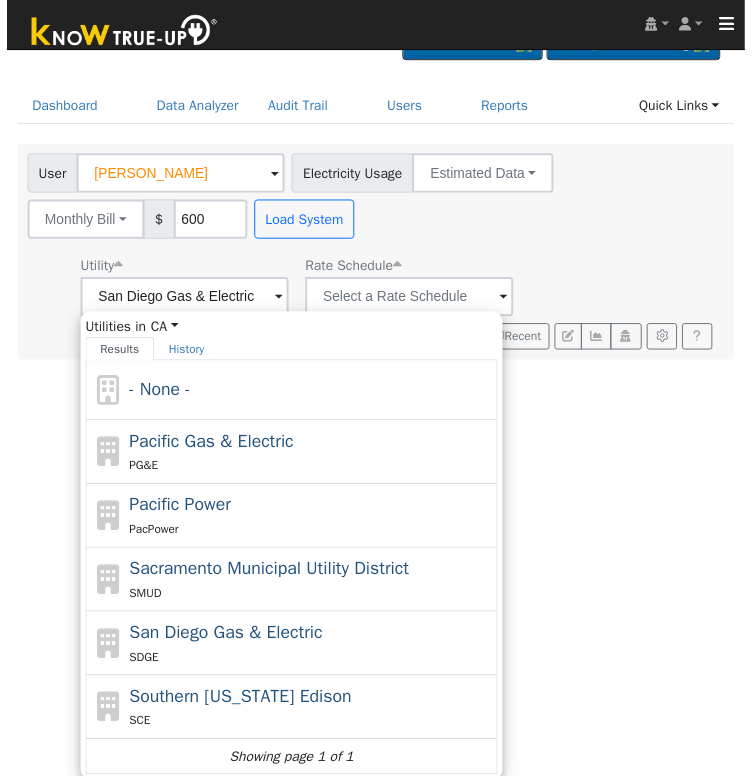 scroll, scrollTop: 0, scrollLeft: 0, axis: both 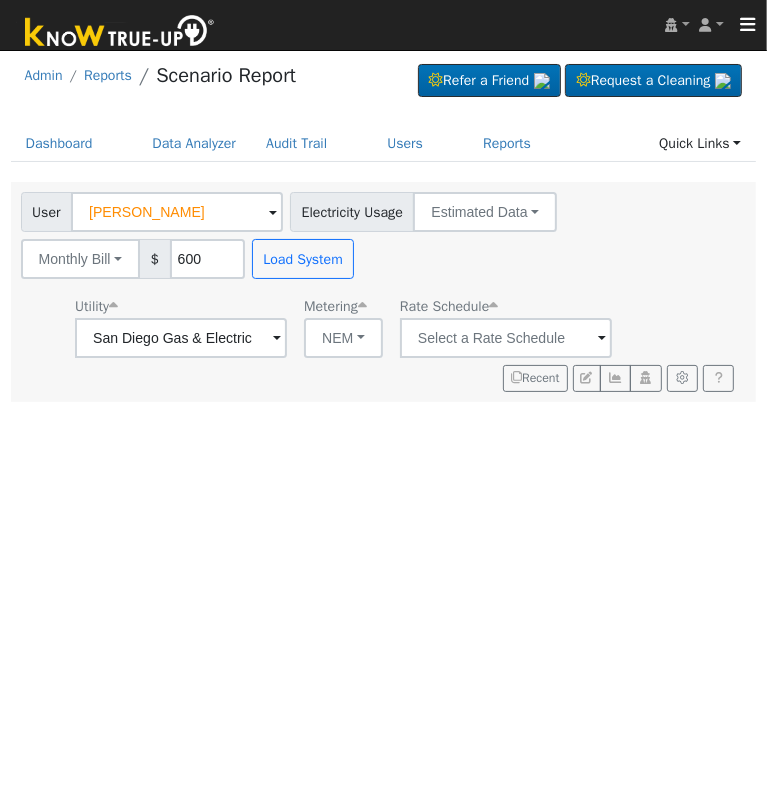 click at bounding box center (277, 339) 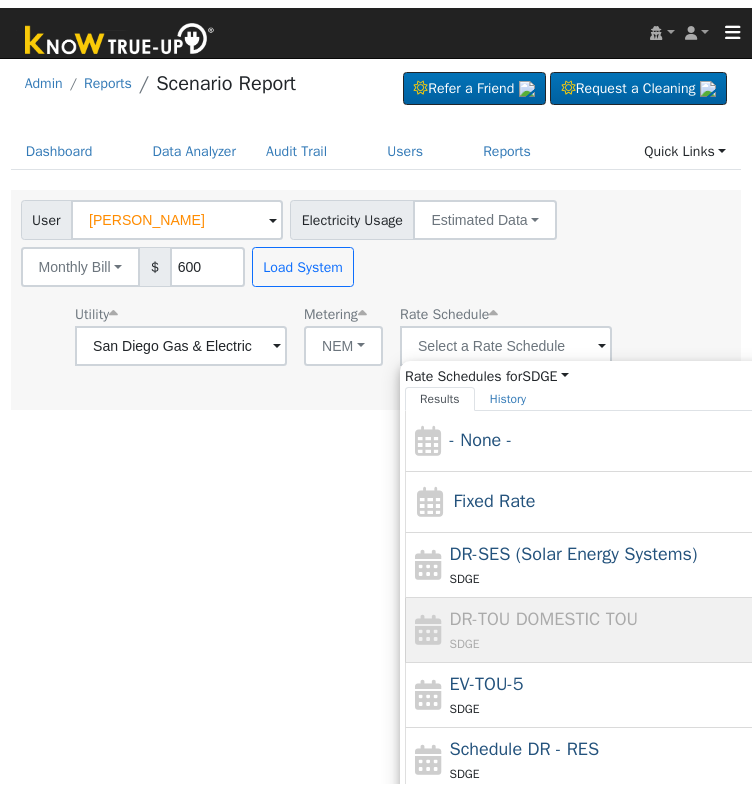 scroll, scrollTop: 87, scrollLeft: 0, axis: vertical 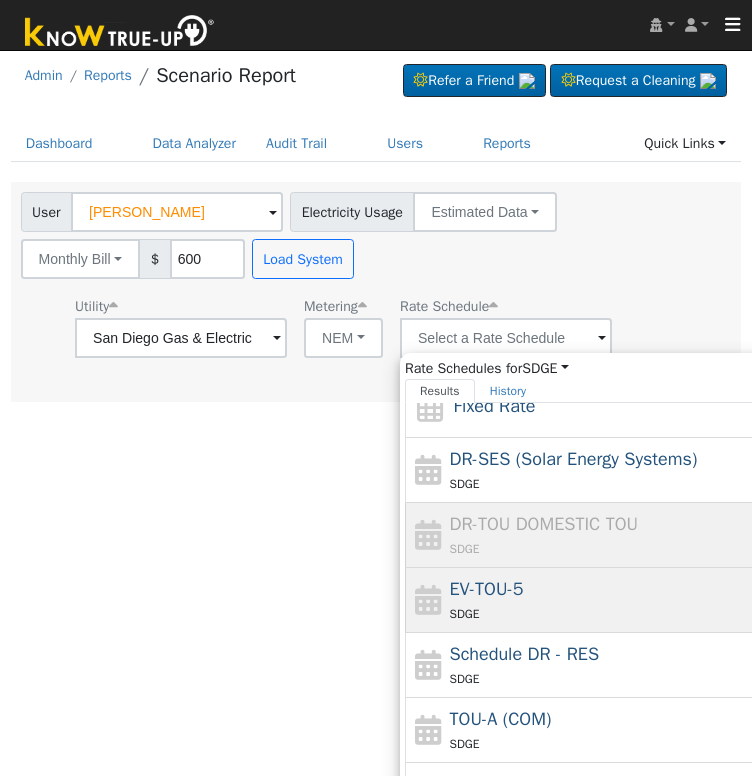 click on "EV-TOU-5 SDGE" at bounding box center (635, 600) 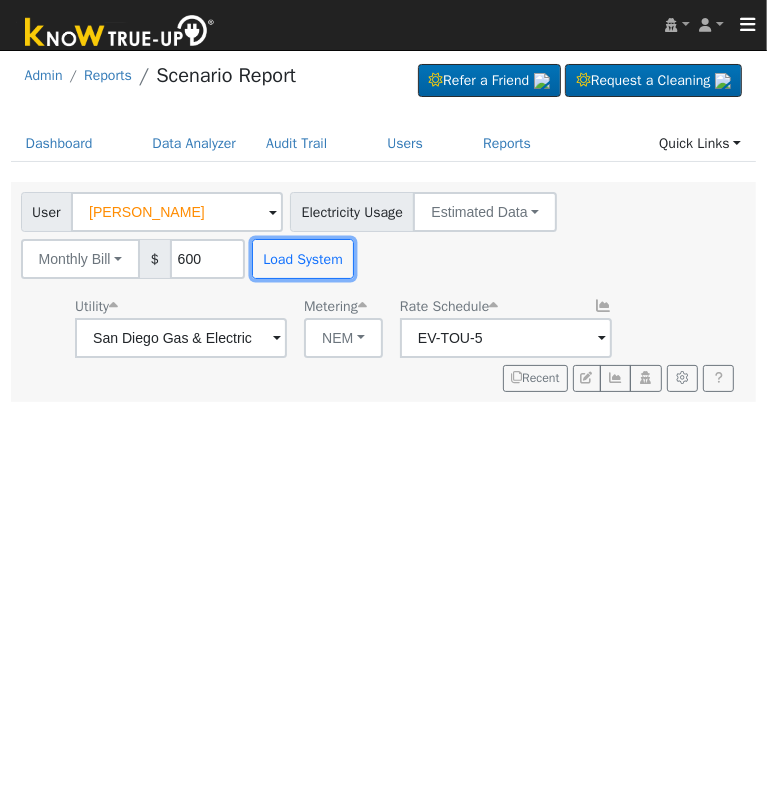 click on "Load System" at bounding box center (303, 259) 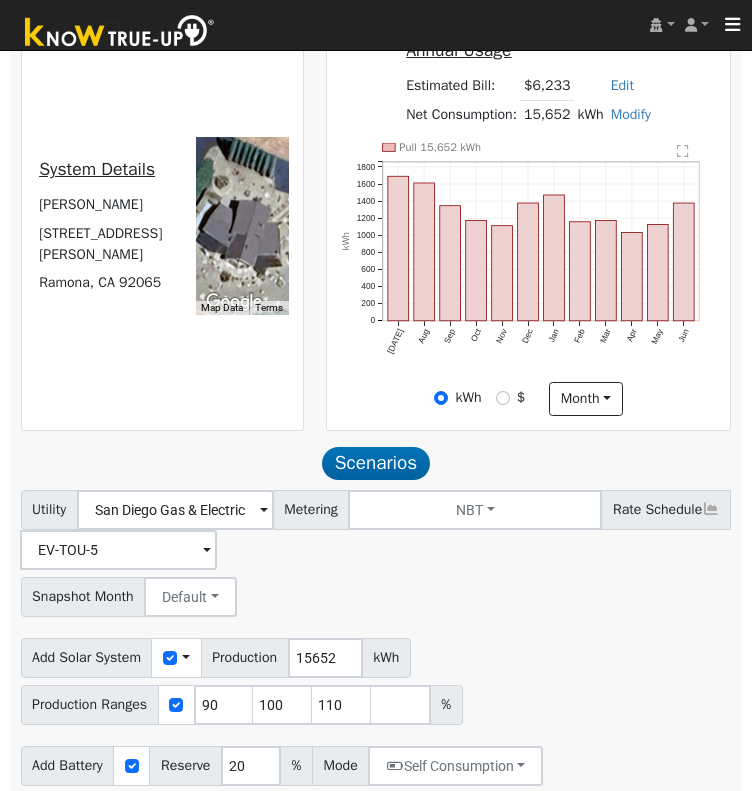 scroll, scrollTop: 561, scrollLeft: 0, axis: vertical 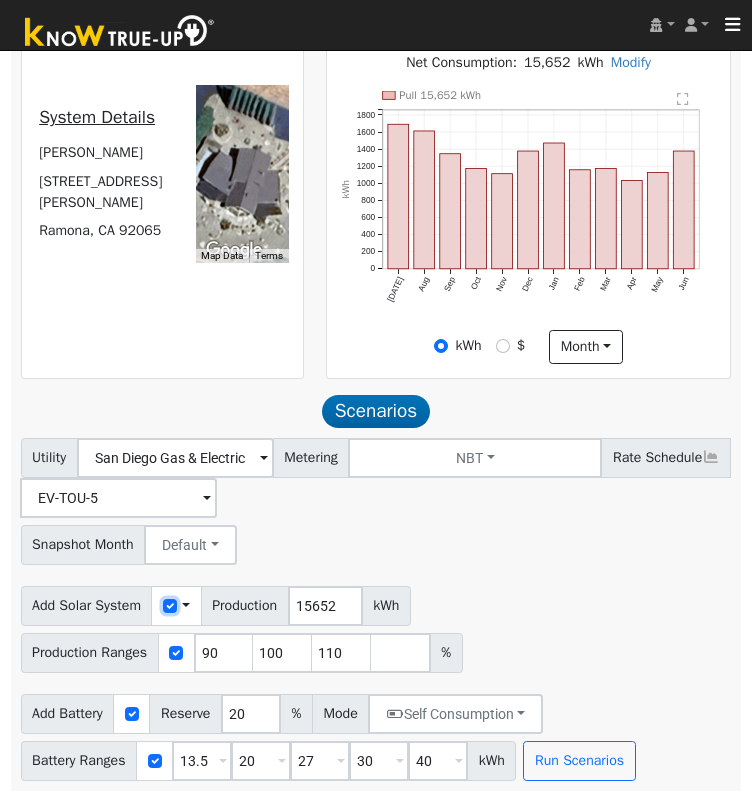 click at bounding box center (170, 606) 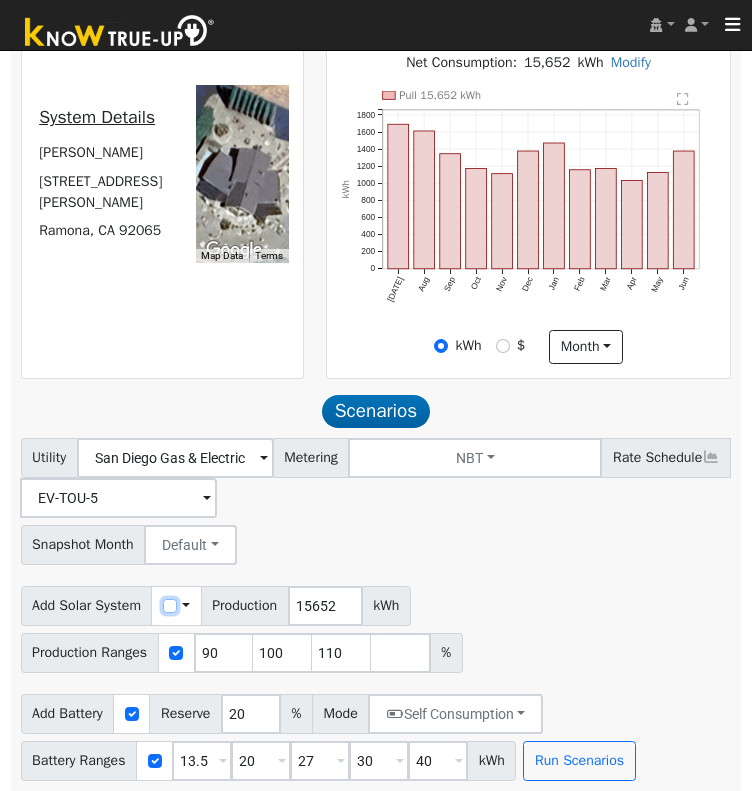 scroll, scrollTop: 514, scrollLeft: 0, axis: vertical 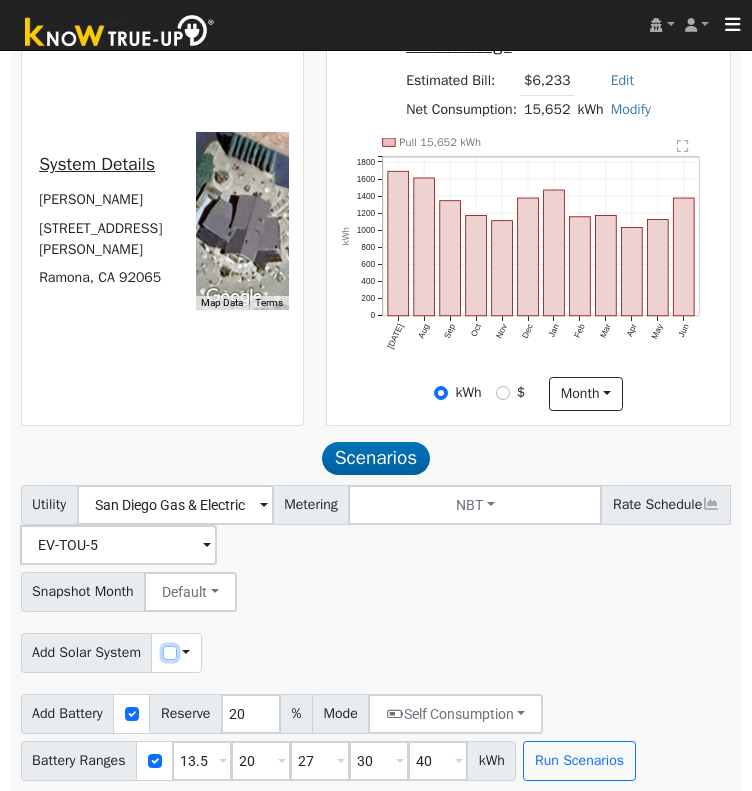 click at bounding box center (170, 653) 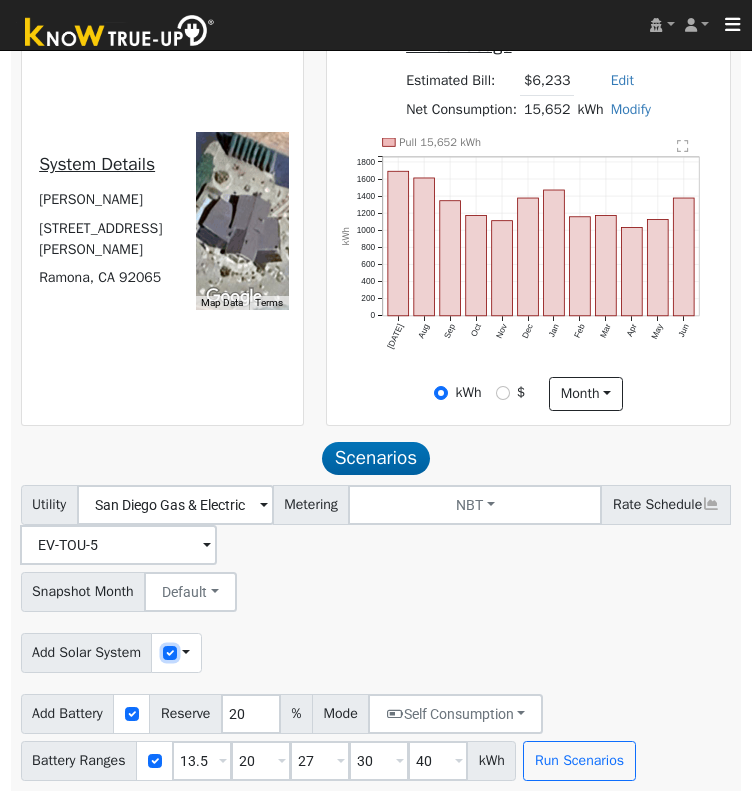 scroll, scrollTop: 561, scrollLeft: 0, axis: vertical 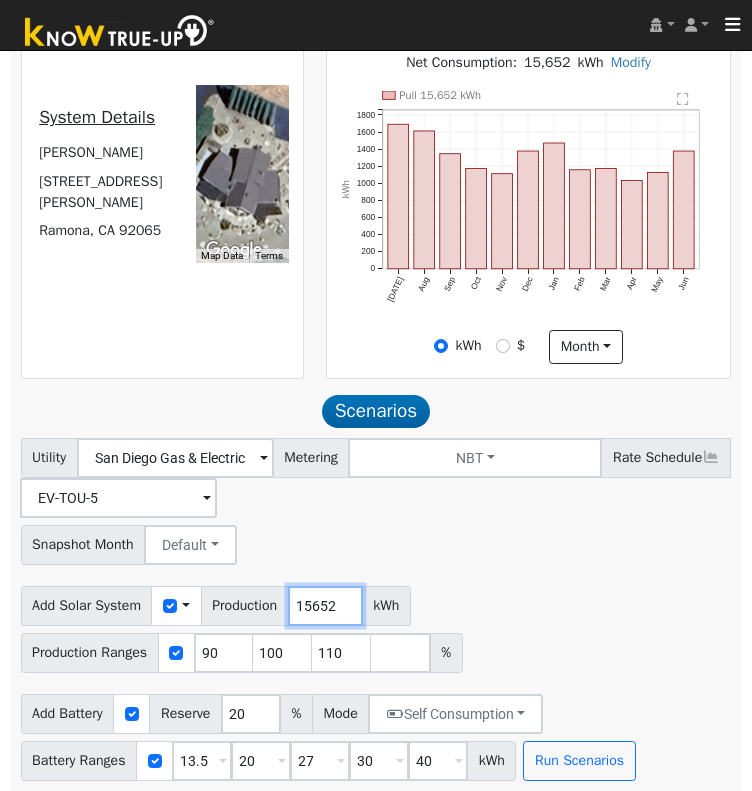 click on "15652" at bounding box center (325, 606) 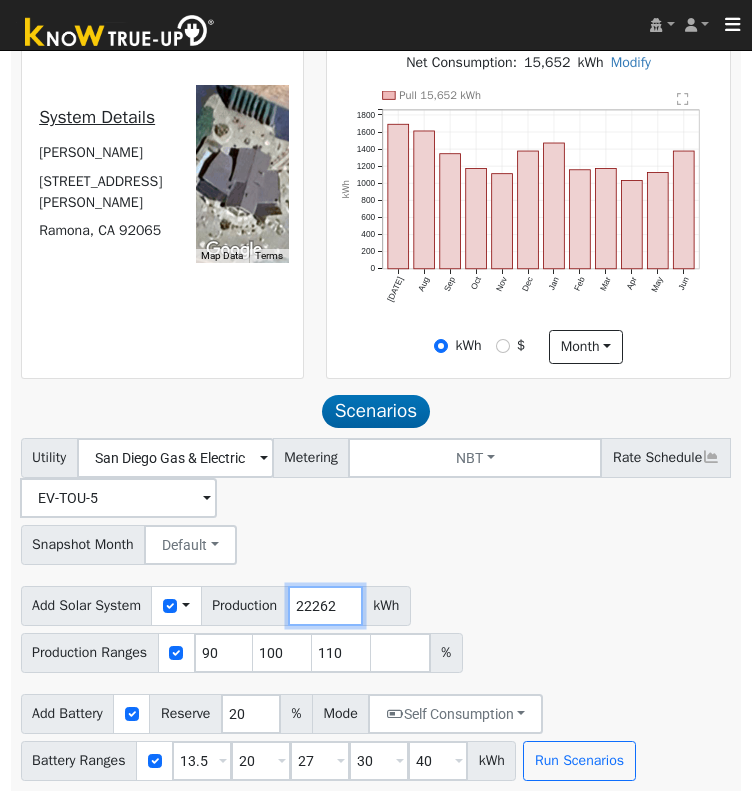 type on "22262" 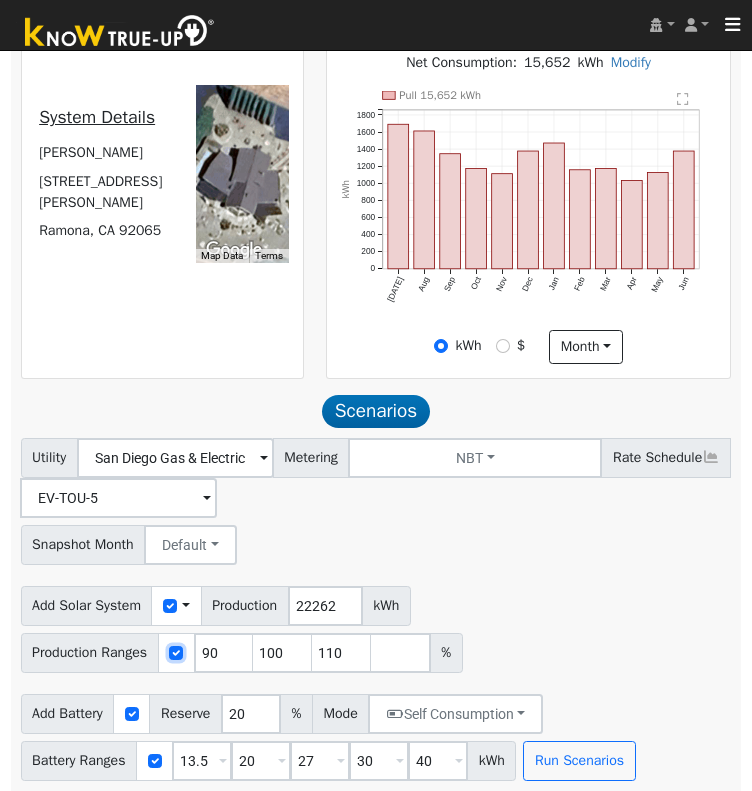 click at bounding box center [176, 653] 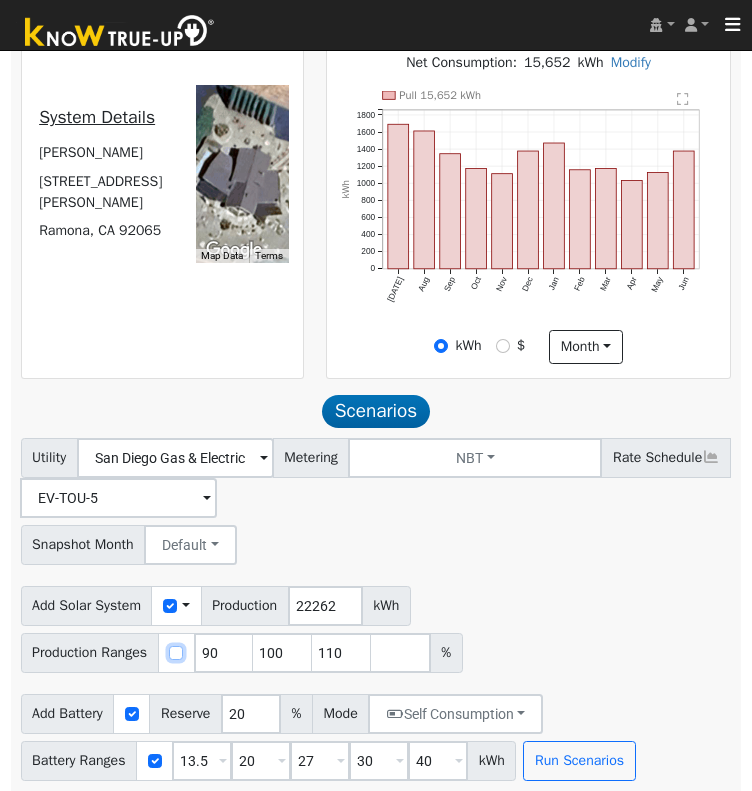 scroll, scrollTop: 514, scrollLeft: 0, axis: vertical 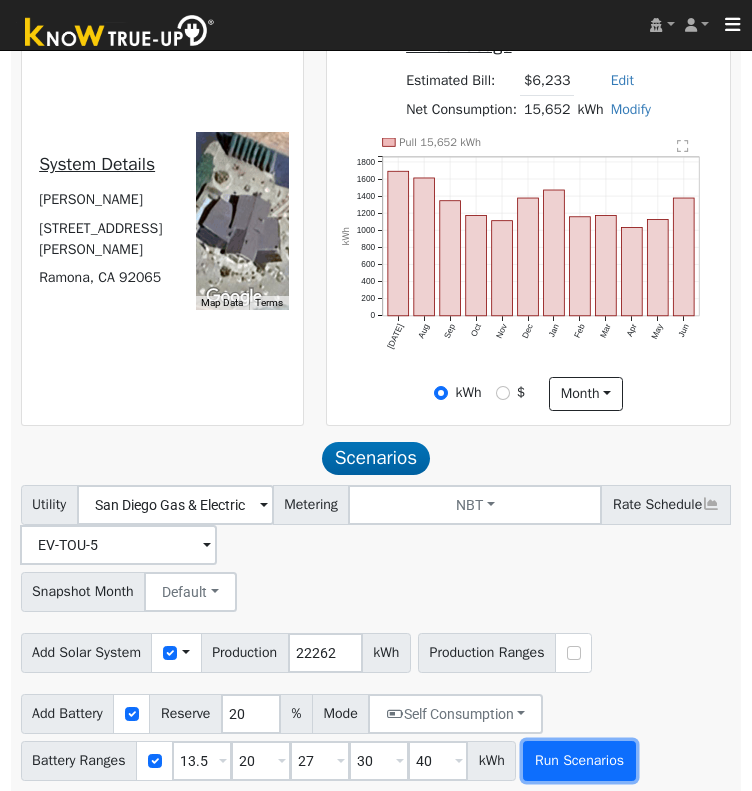 click on "Run Scenarios" at bounding box center [579, 761] 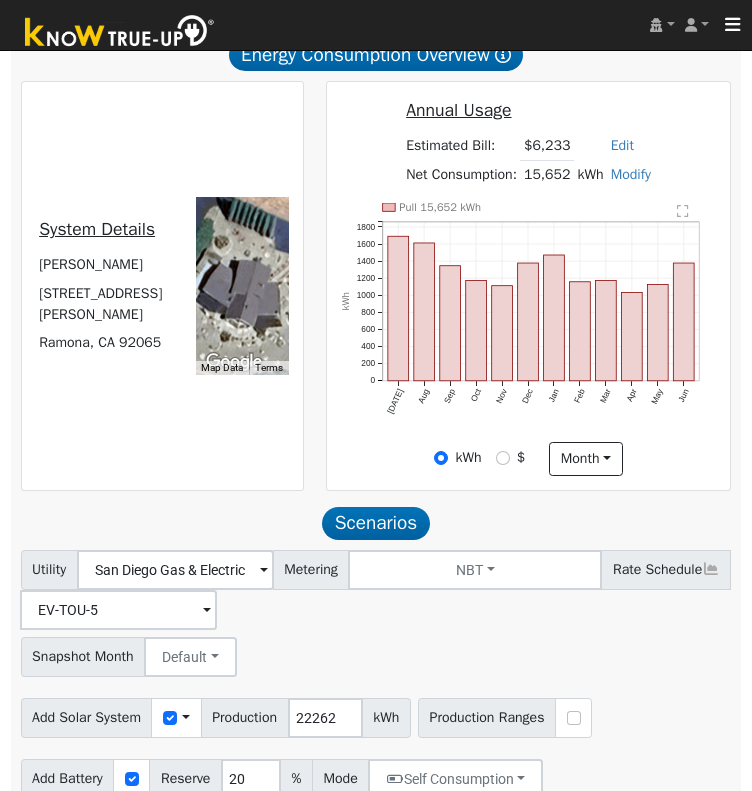 scroll, scrollTop: 894, scrollLeft: 0, axis: vertical 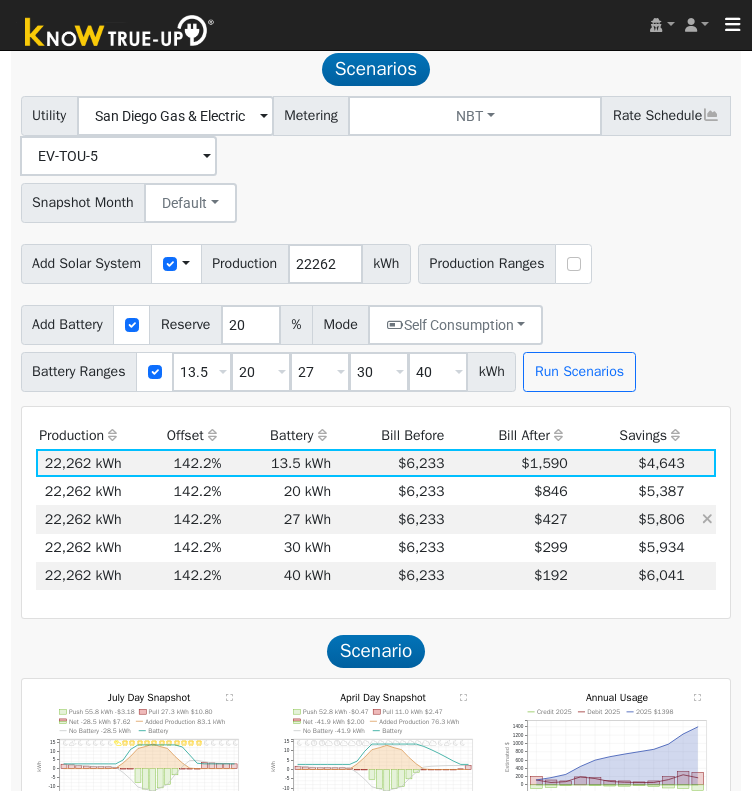 click on "$427" at bounding box center [509, 519] 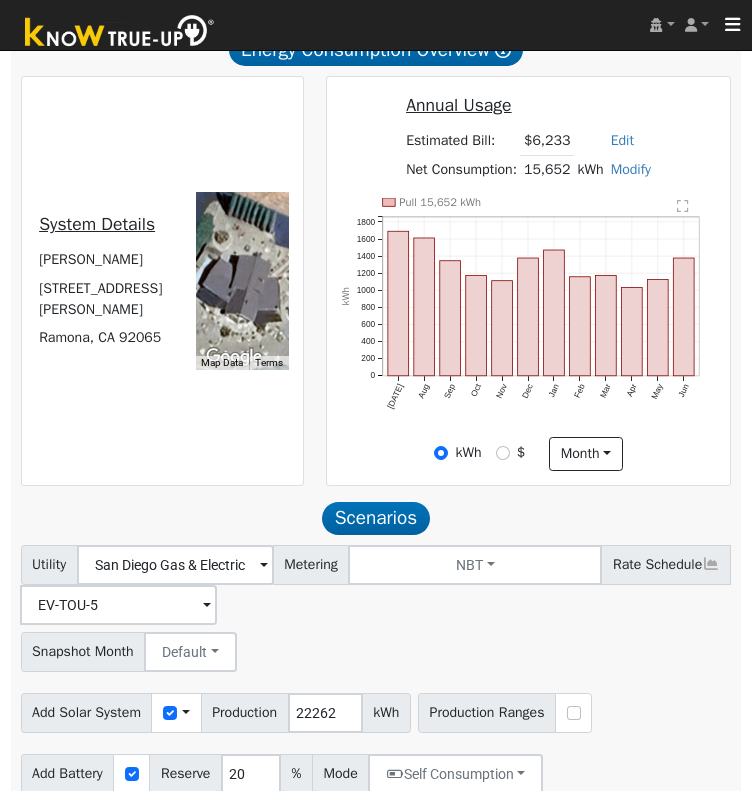 scroll, scrollTop: 94, scrollLeft: 0, axis: vertical 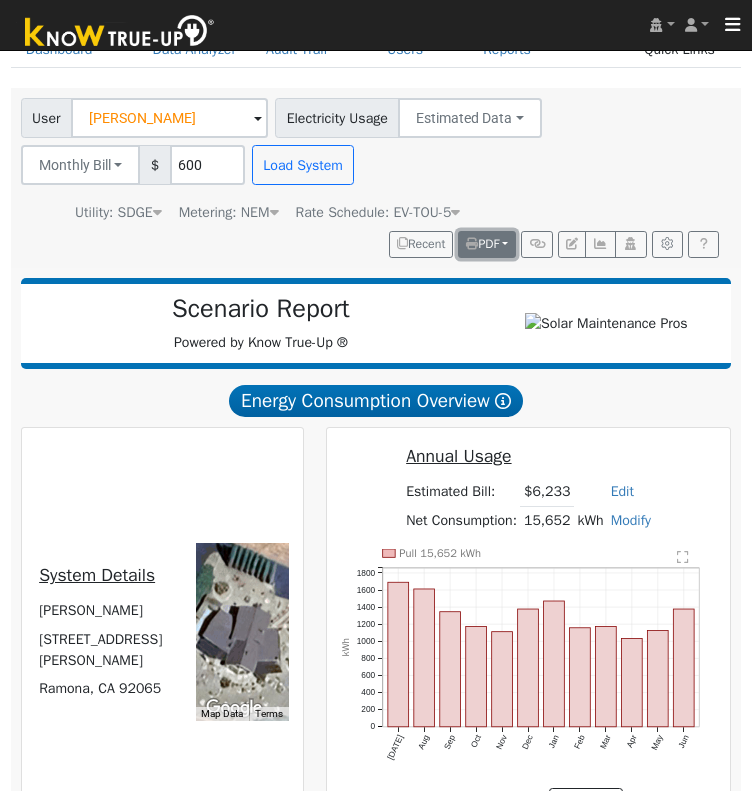 click on "PDF" at bounding box center [482, 244] 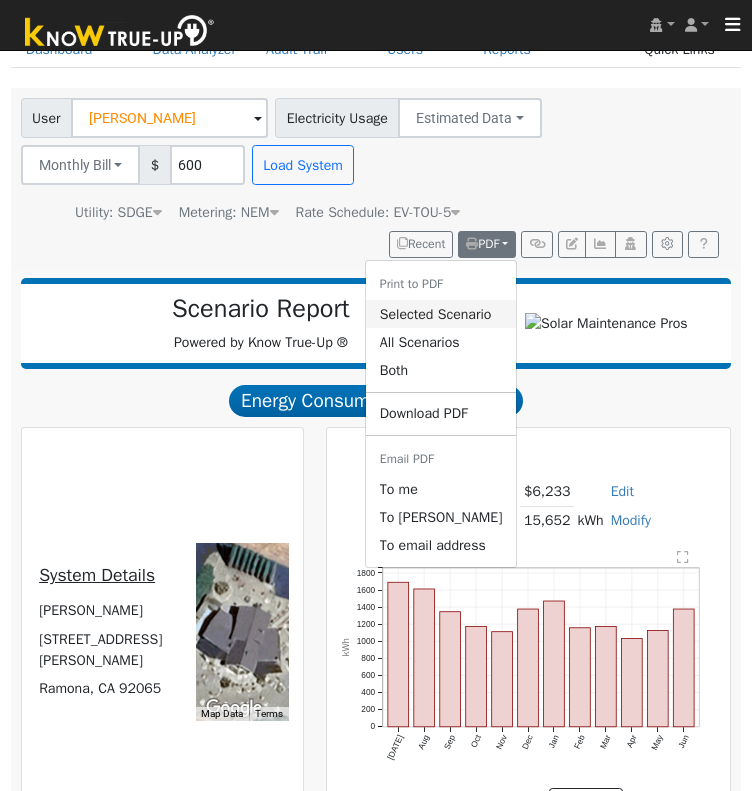 click on "Selected Scenario" at bounding box center [441, 314] 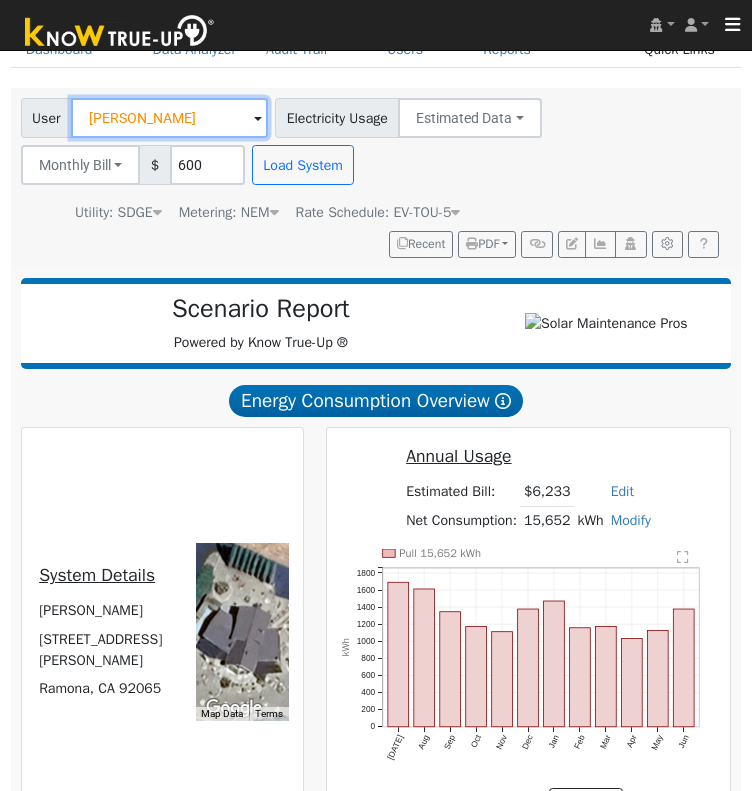 click on "Patricia Murphy" at bounding box center (169, 118) 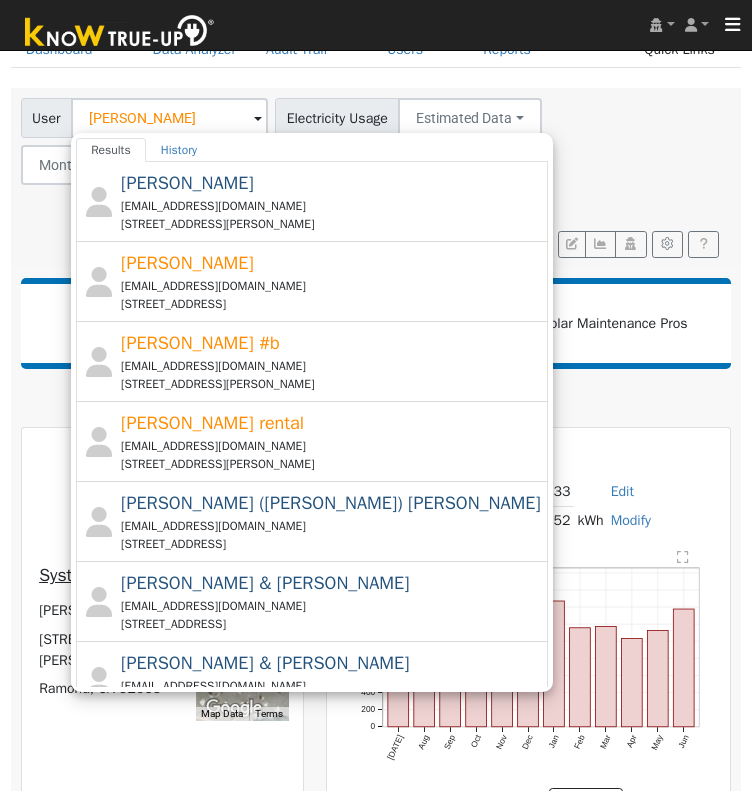 click on "User david le Results History David Beasley bleebeasley@comcast.net 4061 Pauline Drive, Mariposa, CA 95338 David Flagler davidflagler59@gmail.com 9071 South Bethel Avenue, Selma, CA 93662 David Flagler #b dfb@smarterpower.net 11949 Manning Avenue, Selma, CA 93662 David Flagler rental df@smarterpower.net 11949 Manning Avenue, Selma, CA 93662 David (Donald) Fuller papadon2@comcast.net 1717 Wigdal Ave, Corcoran, CA 93212 David & Ruby Gonzalez dgonzo55@att.net 3745 West Atwater Avenue, Fresno, CA 93711 David & Jack Gonzalez-Flores davidgonzalez3784@gmail.com 1304 East Fedora Avenue, Fresno, CA 93704 David & Julie Hale julesairstreammail@gmail.com 17474 Benecia Road, Madera, CA 93636 David Hardcastle david@hardcastlecorp.com 618 E. Home, Fresno, Ca 93728 David Holler David Keppler typenxmatch@yahoo.com 3584 West Birch Avenue, Fresno, CA 93711 David Le davidle1787@gmail.com 20312 Eyota, Apple Valley, CA 92308 David Lee (Unit A) hmongworldllc@gmail.com 1254 North McCall Avenue, Unit A, Sanger, CA 93657 David Noblett" at bounding box center (372, 138) 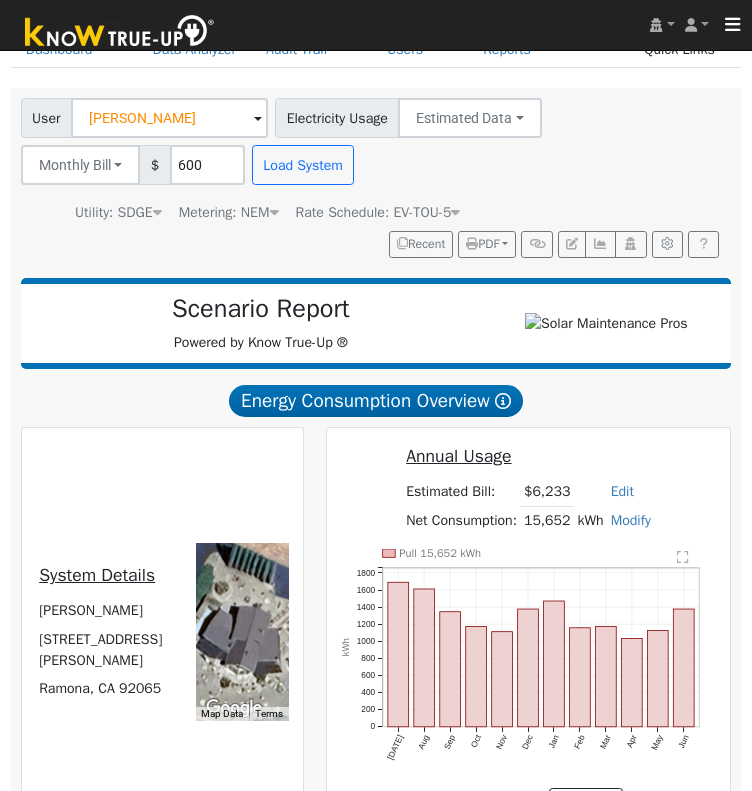 scroll, scrollTop: 0, scrollLeft: 0, axis: both 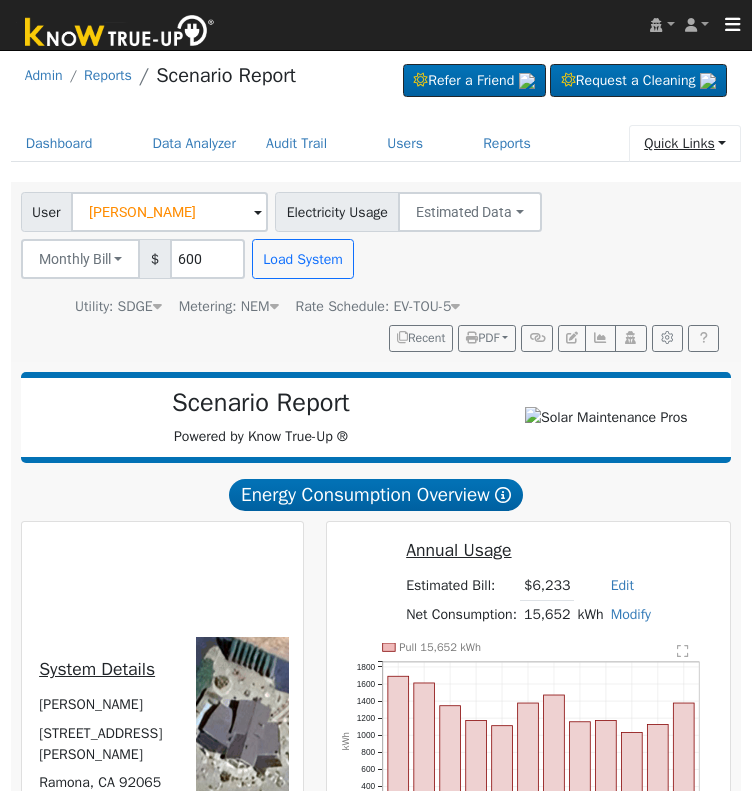 click on "Quick Links" at bounding box center [685, 143] 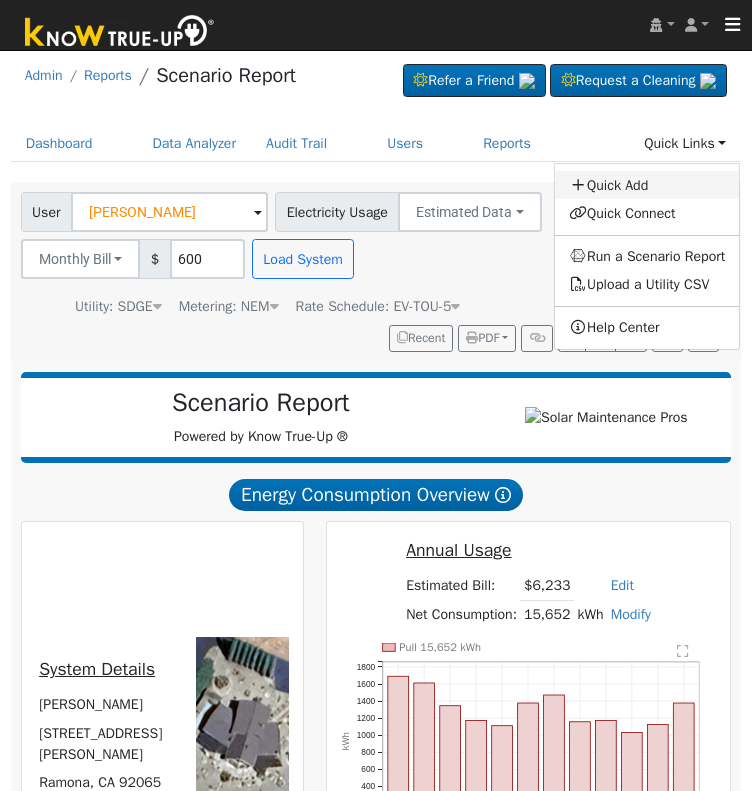 click on "Quick Add" at bounding box center [647, 185] 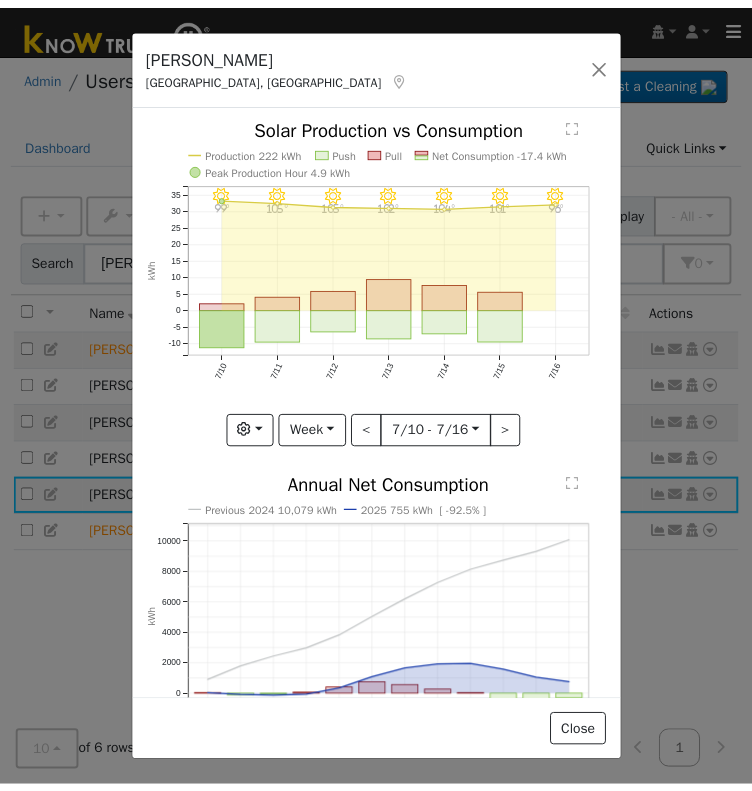 scroll, scrollTop: 0, scrollLeft: 0, axis: both 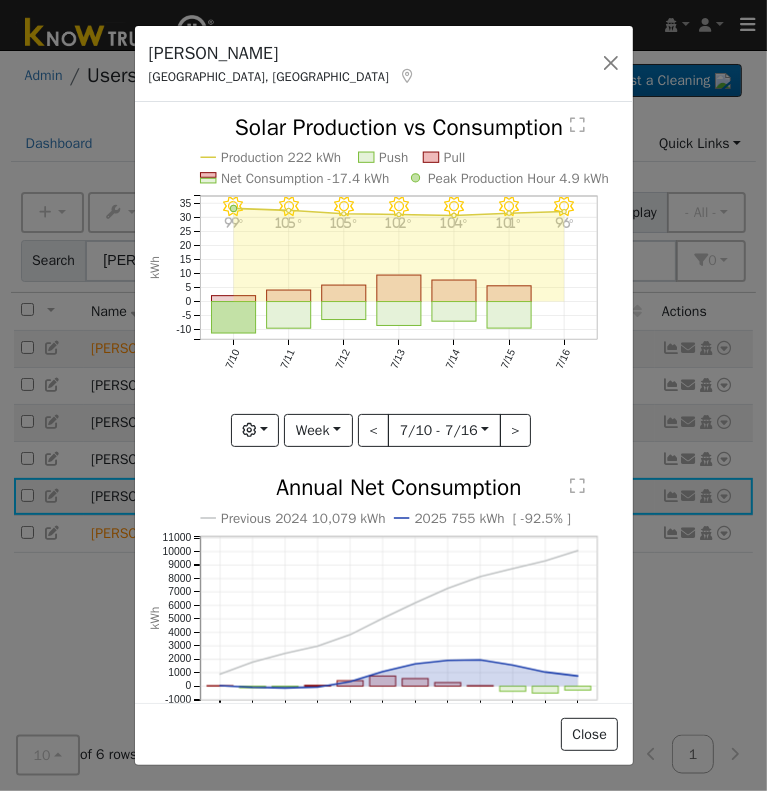 click on "[PERSON_NAME] Fresno, [GEOGRAPHIC_DATA]   Default Account Default Account [STREET_ADDRESS] Primary Account  Issue History Date By Flag Comment Type No Issue History 7/16 - Clear 96° 7/15 - Clear 101° 7/14 - Clear 104° 7/13 - Clear 102° 7/12 - Clear 105° 7/11 - Clear 105° 7/10 - Clear 99° Production 222 kWh Push Pull Net Consumption -17.4 kWh Peak Production Hour 4.9 kWh 7/10 7/11 7/12 7/13 7/14 7/15 7/16 -10 -5 0 5 10 15 20 25 30 35  Solar Production vs Consumption kWh onclick="" onclick="" onclick="" onclick="" onclick="" onclick="" onclick="" onclick="" onclick="" onclick="" onclick="" onclick="" onclick="" onclick="" onclick="" onclick="" onclick="" onclick="" onclick="" onclick="" onclick="" Graphs Solar Production Previous Year Estimated Production Previous Year Consumption Previous Year Total Consumption Previous Year Cumulative Consumption Previous Year Options Weather °F kWh $ Net Push/Pull Previous Year Period Week Day Week Month Year Custom < 7/10 - 7/16  [DATE] > -1000" 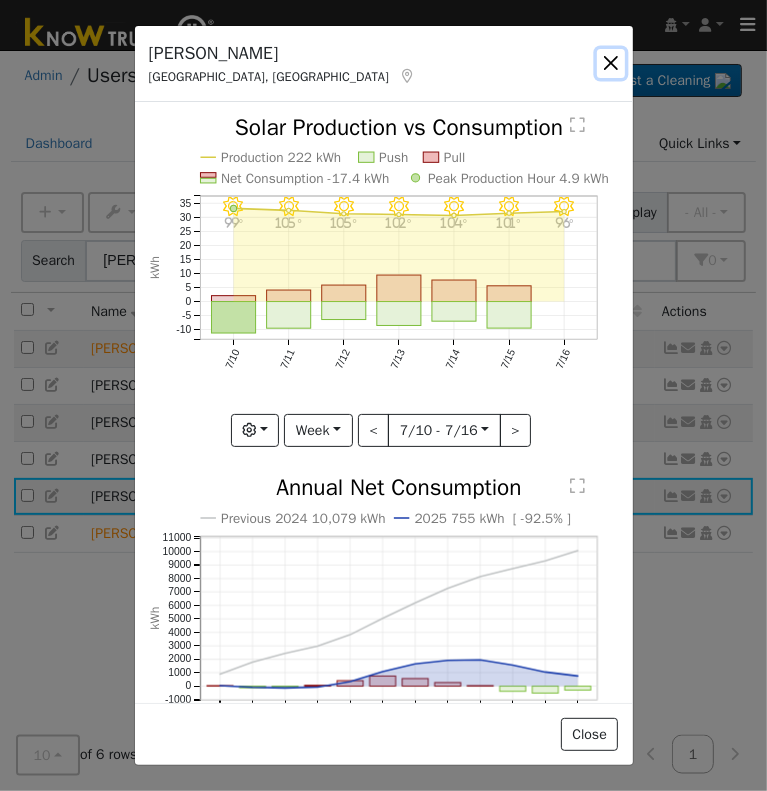 click at bounding box center [611, 63] 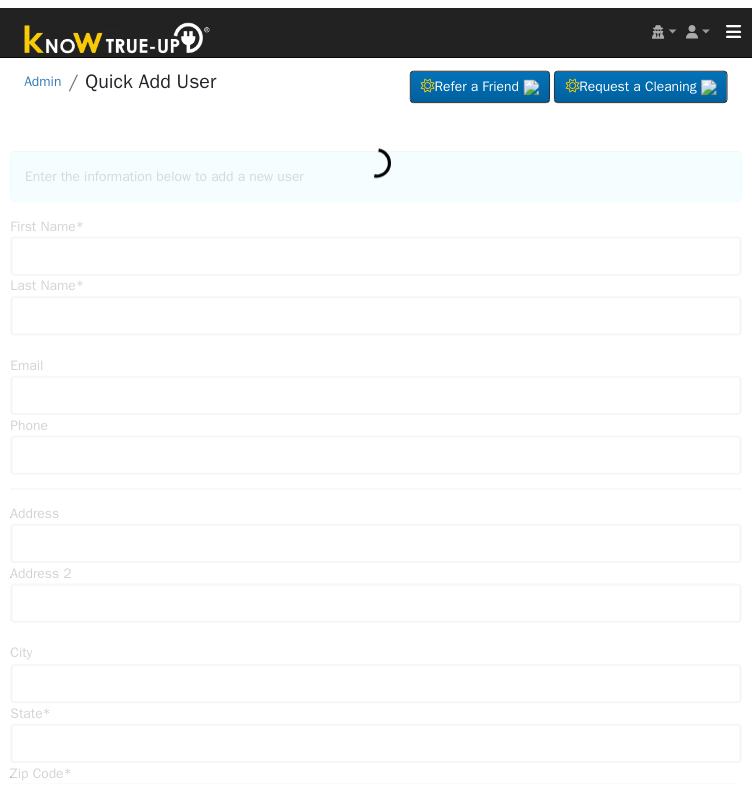 scroll, scrollTop: 0, scrollLeft: 0, axis: both 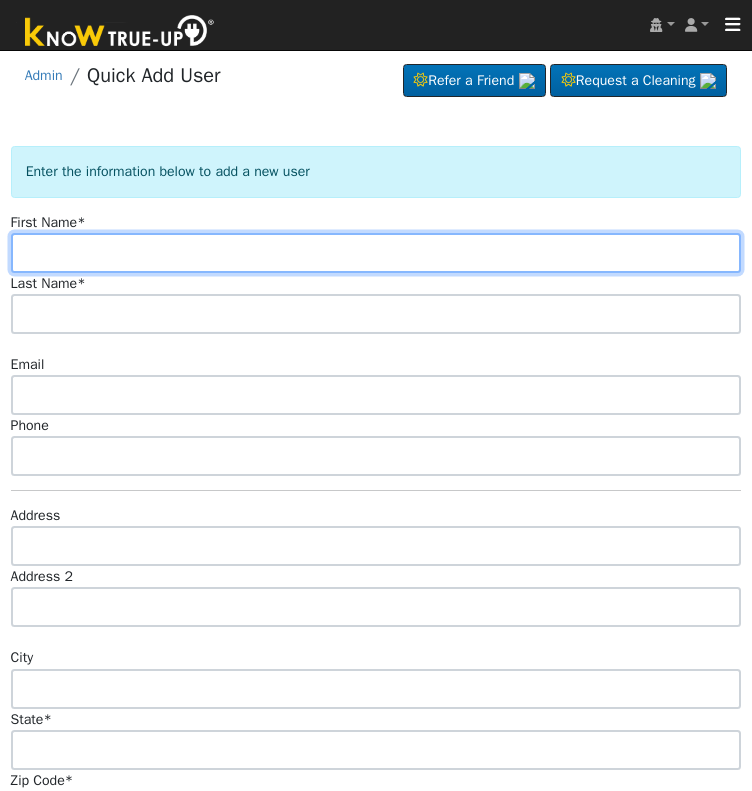 click at bounding box center (376, 253) 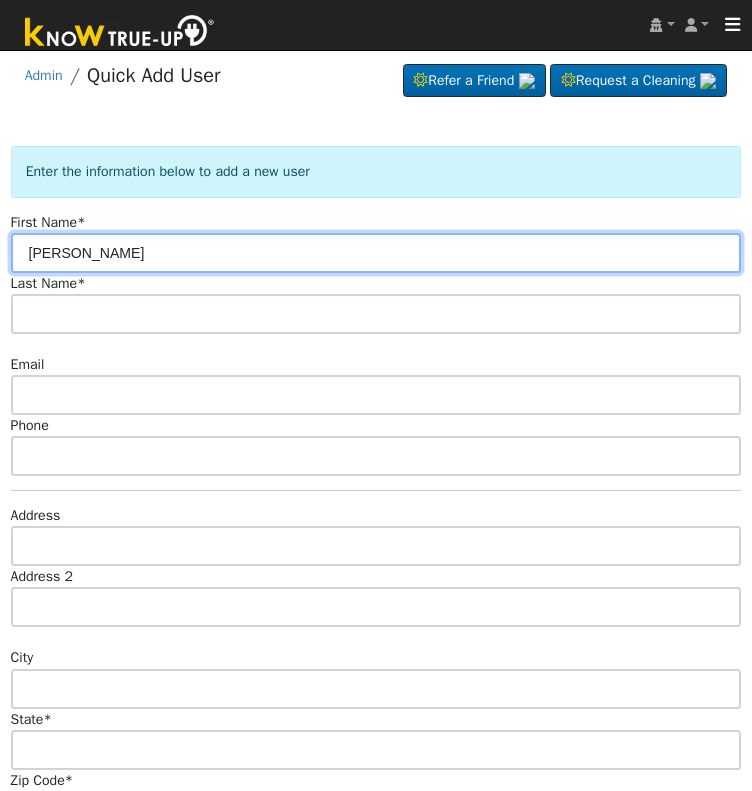 type on "[PERSON_NAME]" 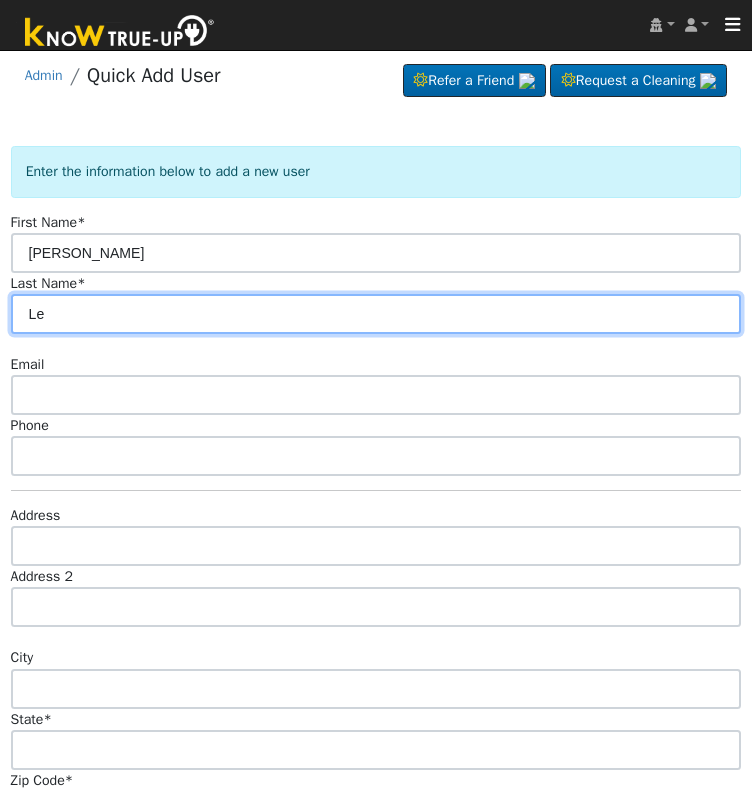 type on "Le" 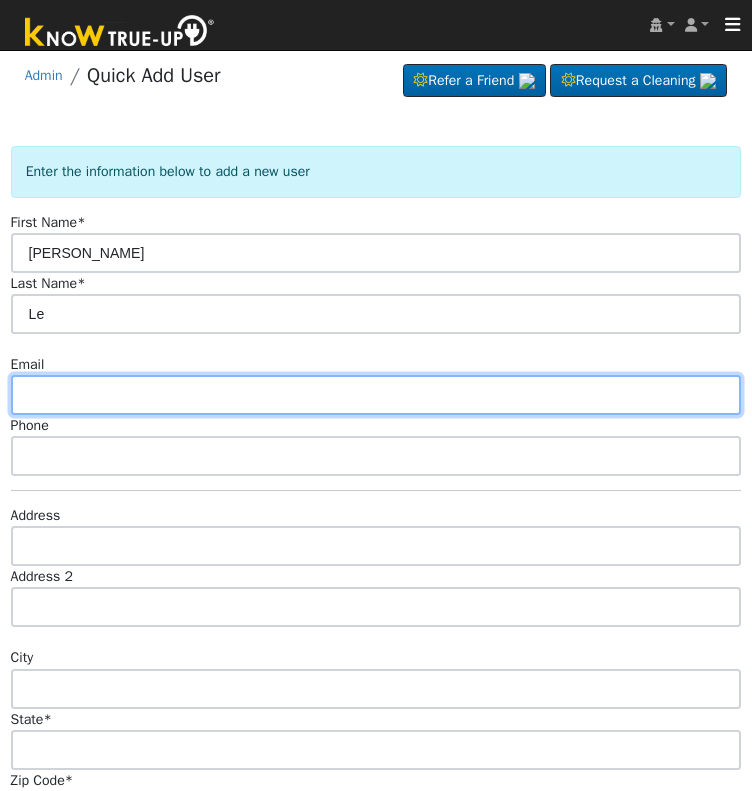click at bounding box center [376, 395] 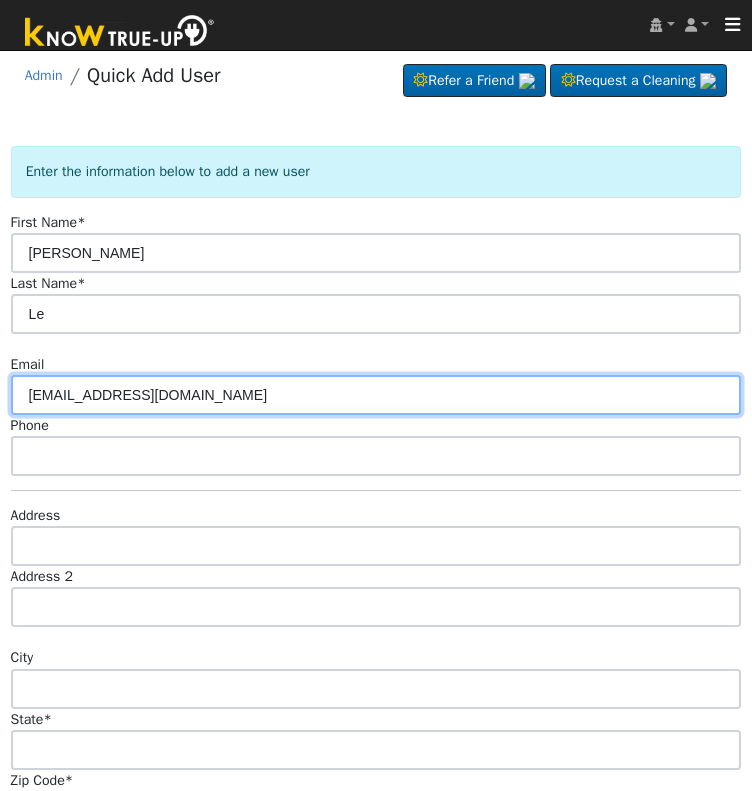 type on "[EMAIL_ADDRESS][DOMAIN_NAME]" 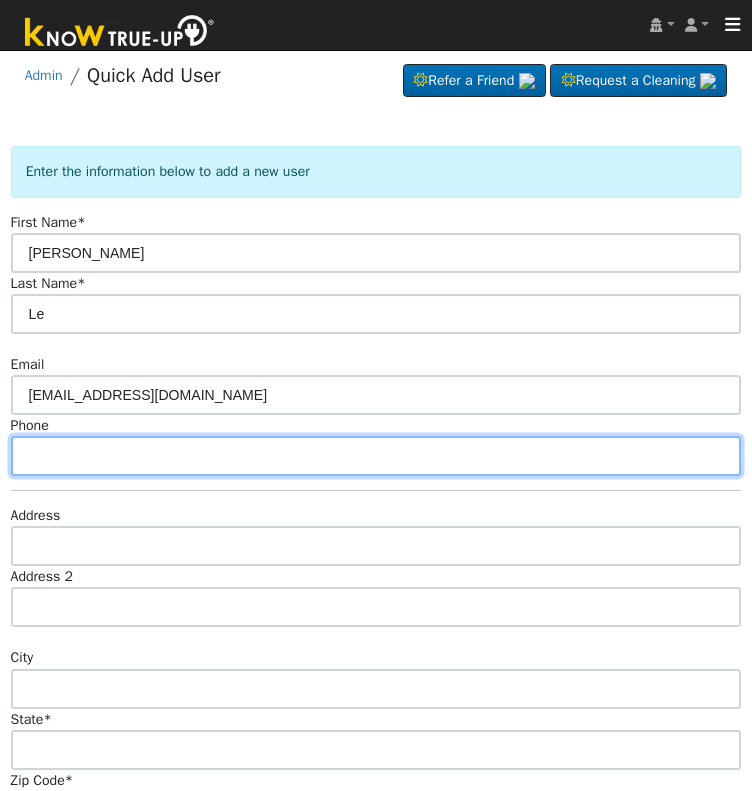 click at bounding box center [376, 456] 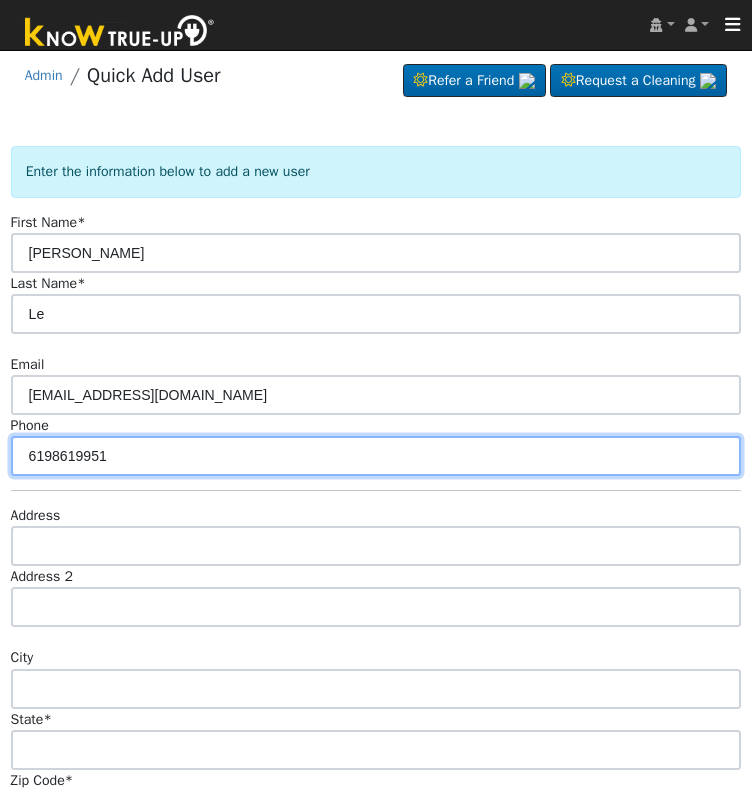 type on "6198619951" 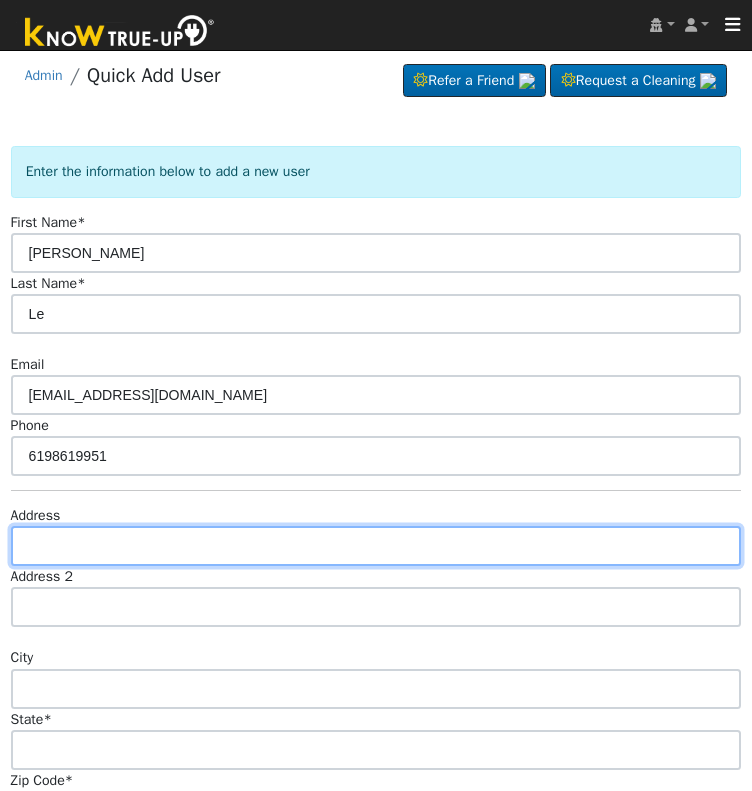 click at bounding box center (376, 546) 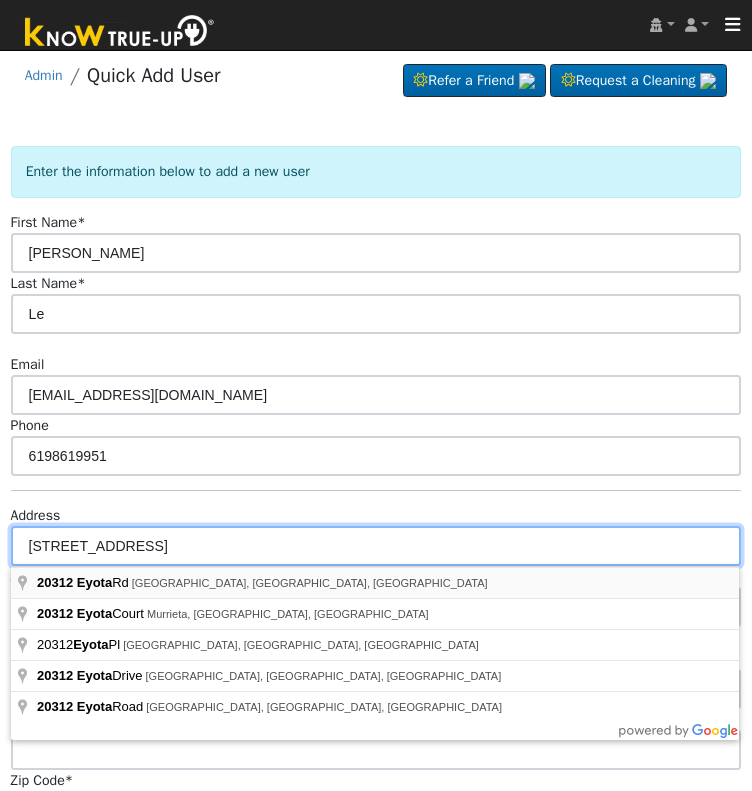 type on "20312 Eyota" 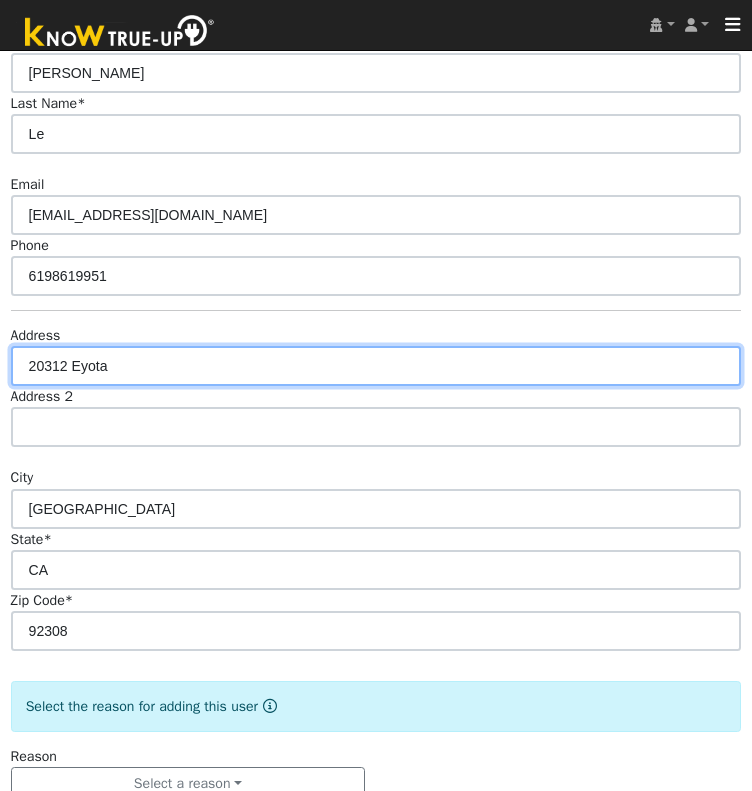 scroll, scrollTop: 228, scrollLeft: 0, axis: vertical 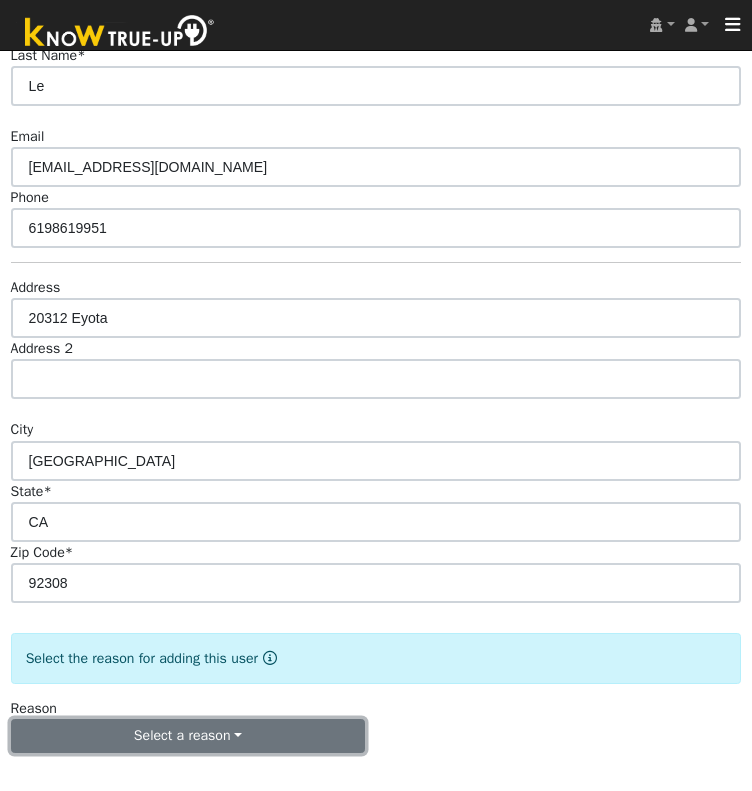 click on "Select a reason" at bounding box center [188, 736] 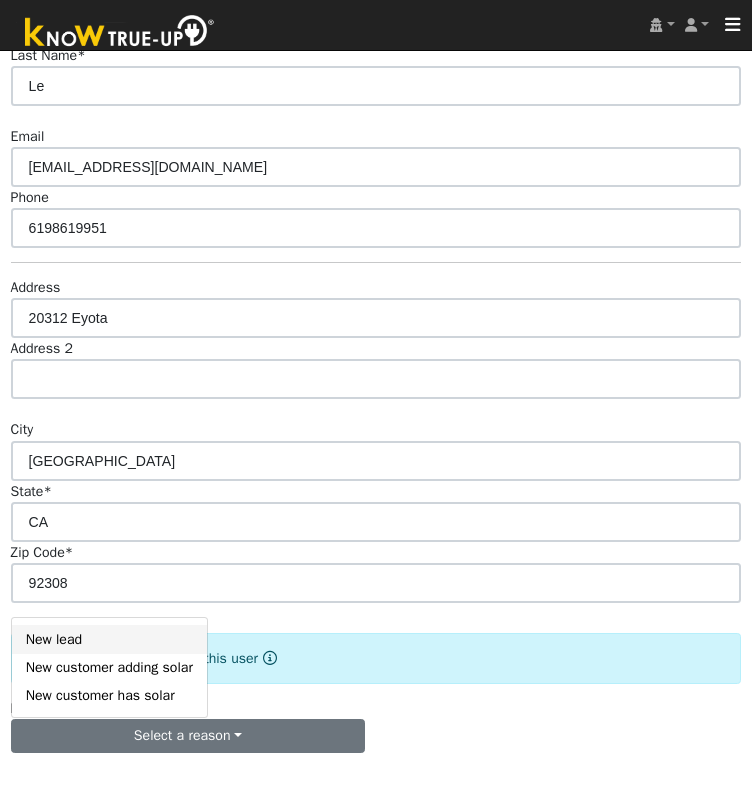 click on "New lead" at bounding box center [109, 639] 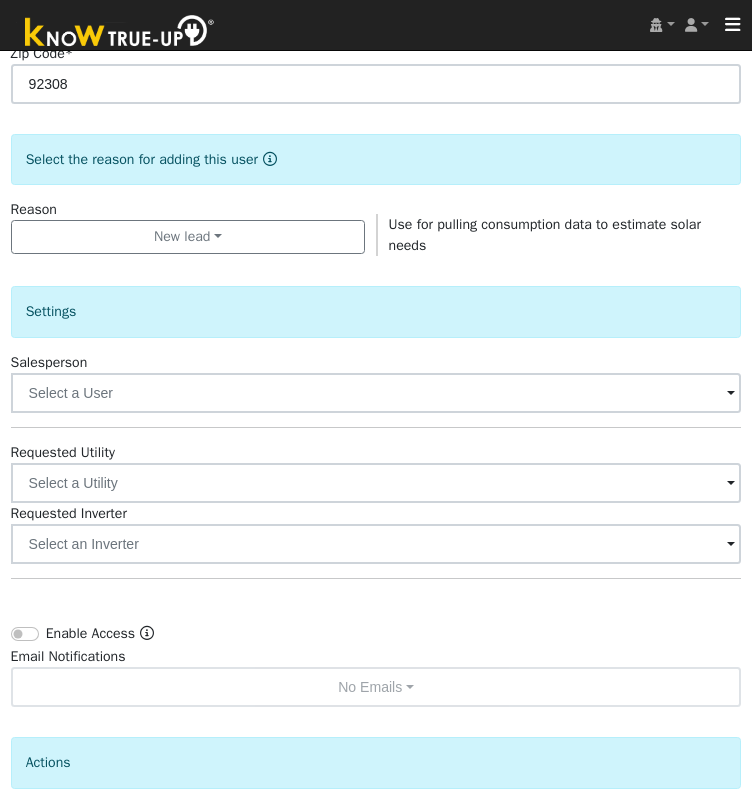 scroll, scrollTop: 901, scrollLeft: 0, axis: vertical 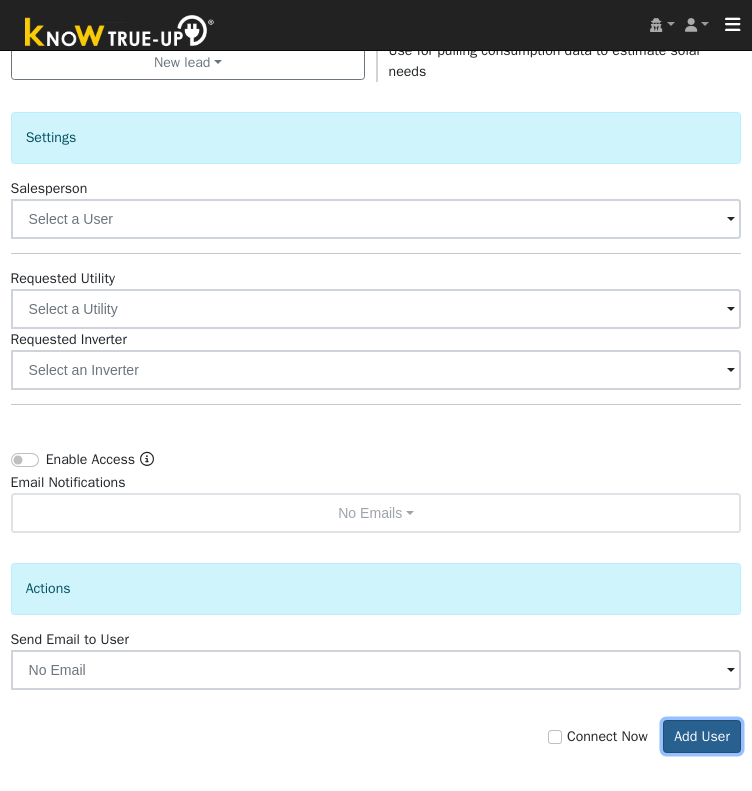 click on "Add User" at bounding box center [702, 737] 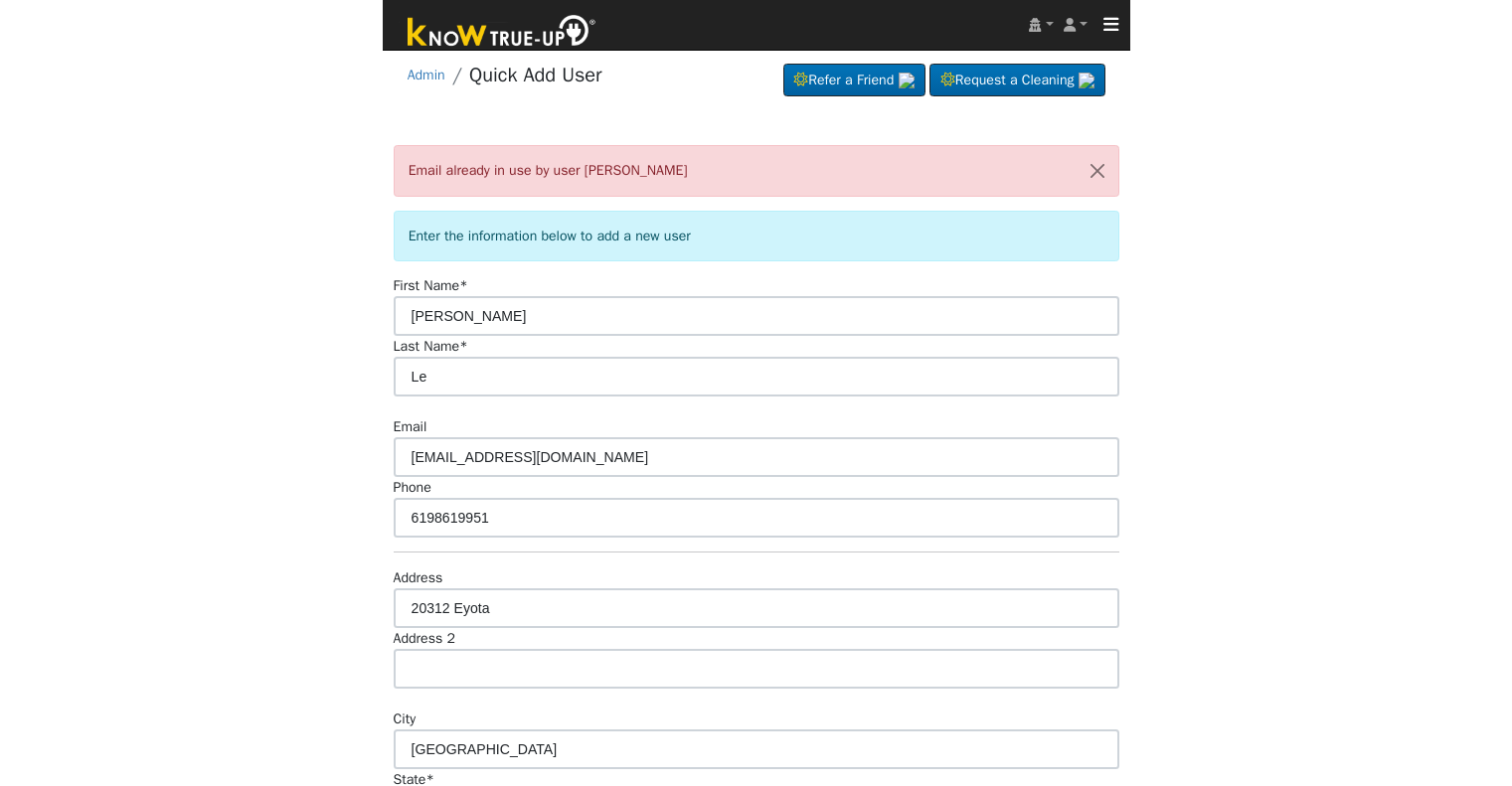 scroll, scrollTop: 0, scrollLeft: 0, axis: both 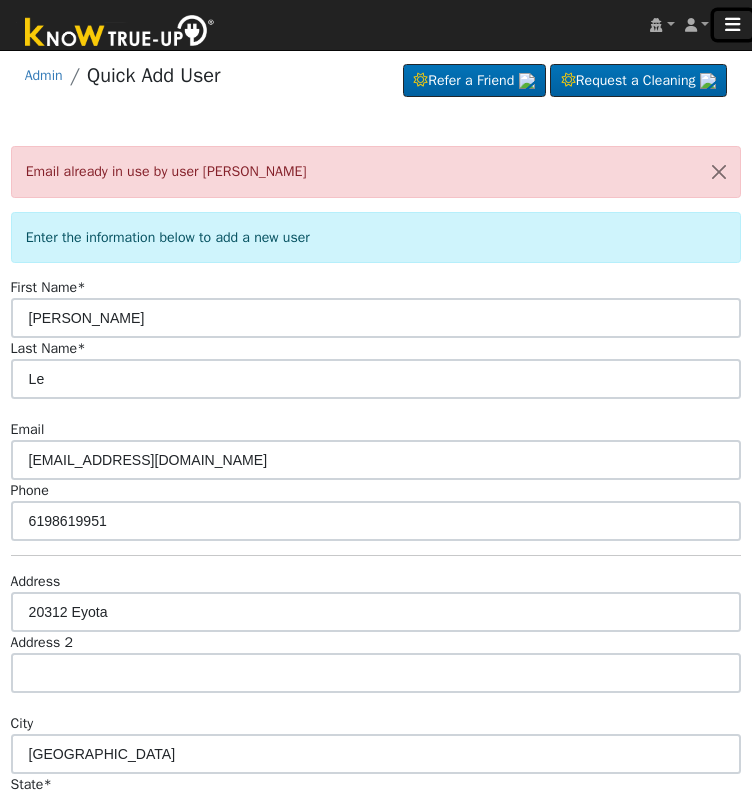 click at bounding box center (733, 25) 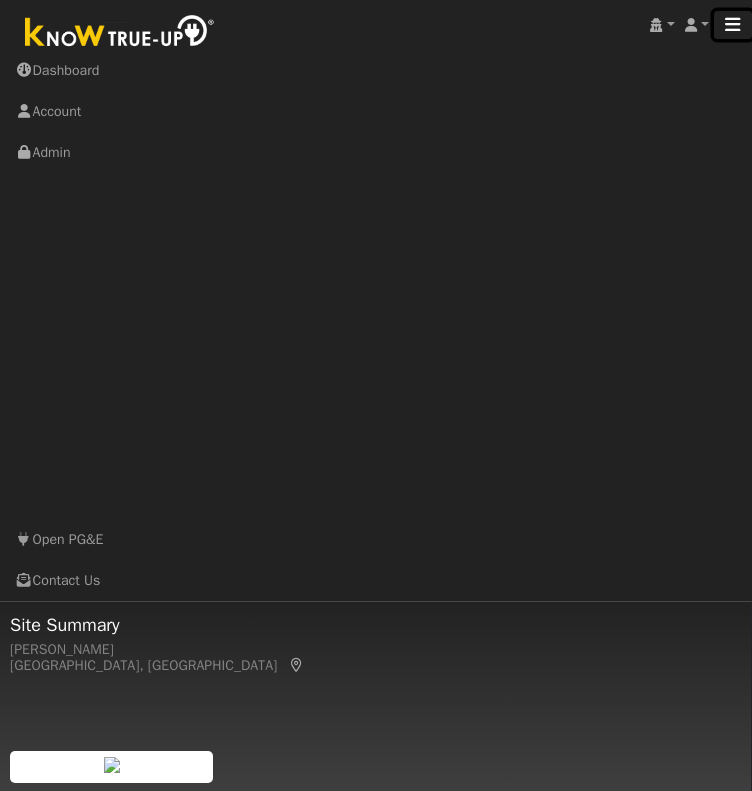 click at bounding box center (733, 25) 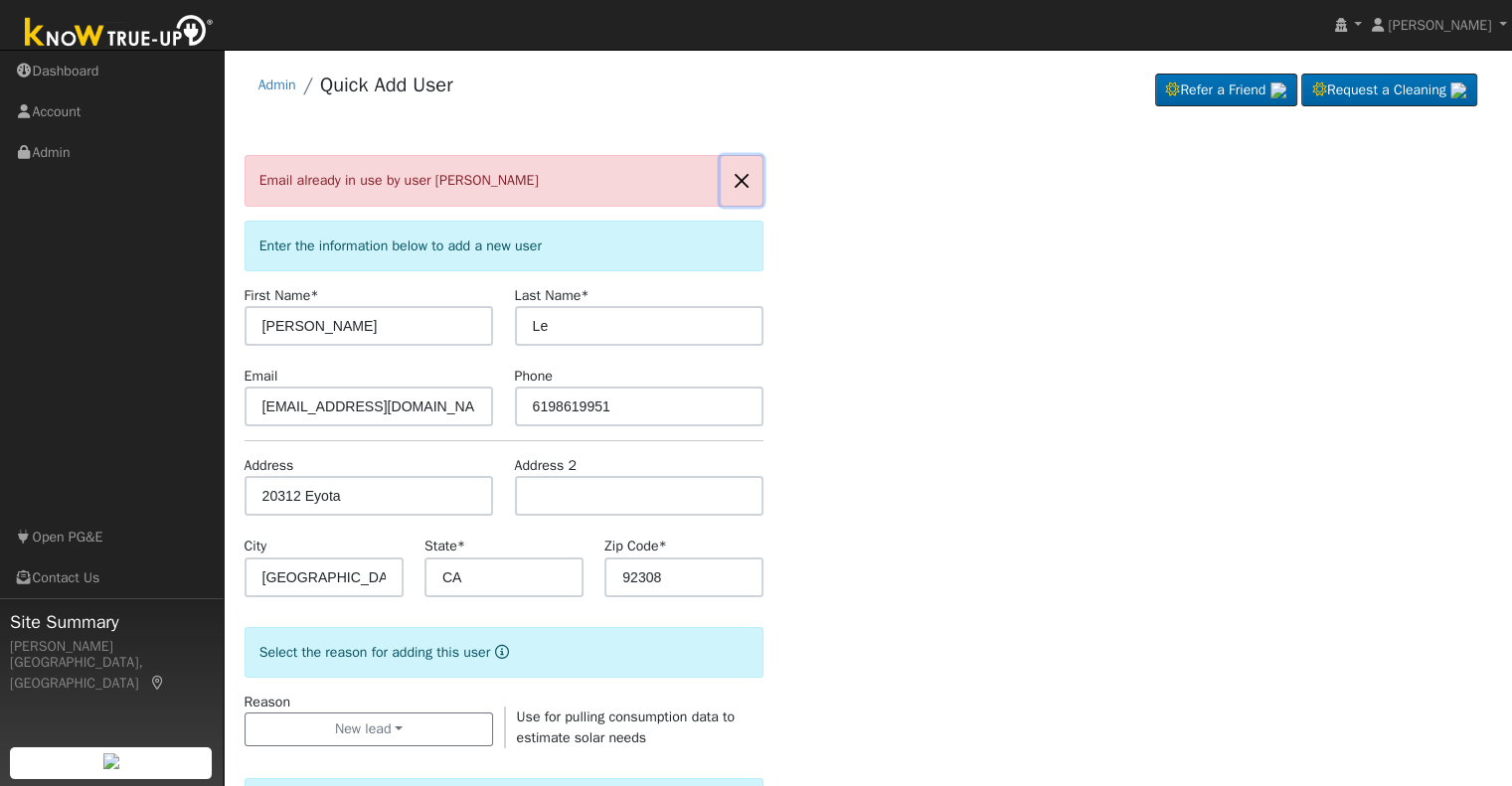click at bounding box center (742, 180) 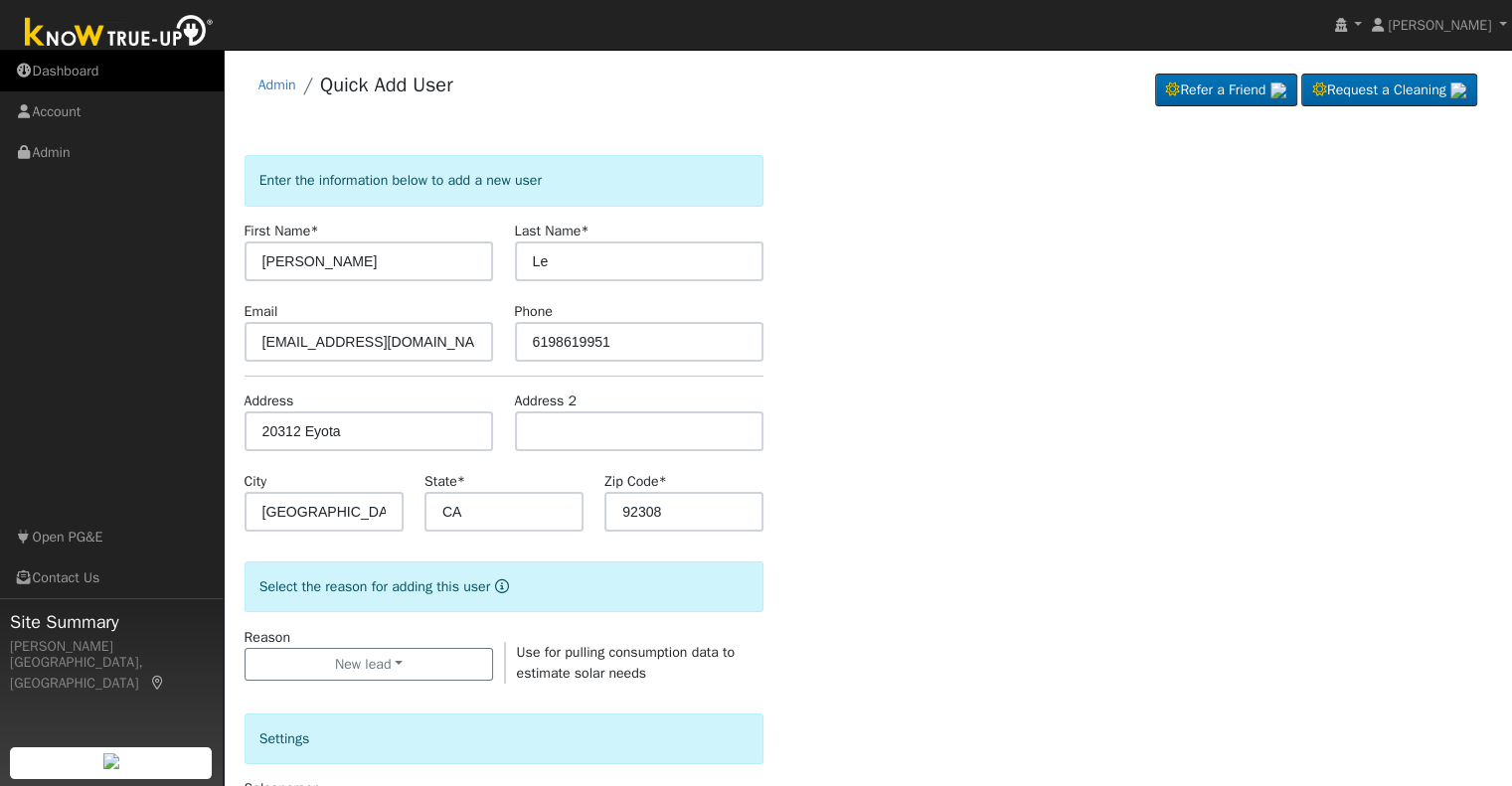 click on "Dashboard" at bounding box center (111, 71) 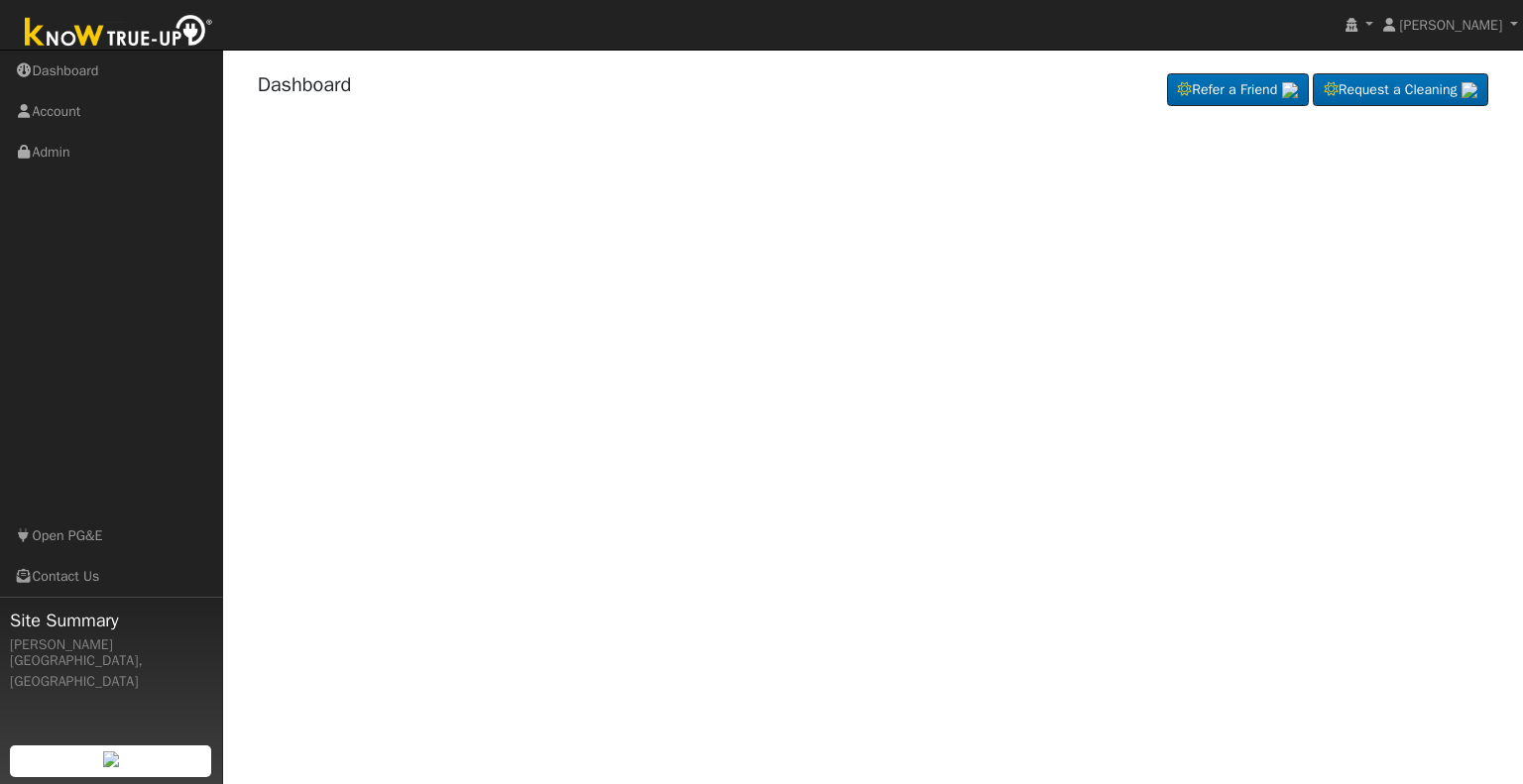 scroll, scrollTop: 0, scrollLeft: 0, axis: both 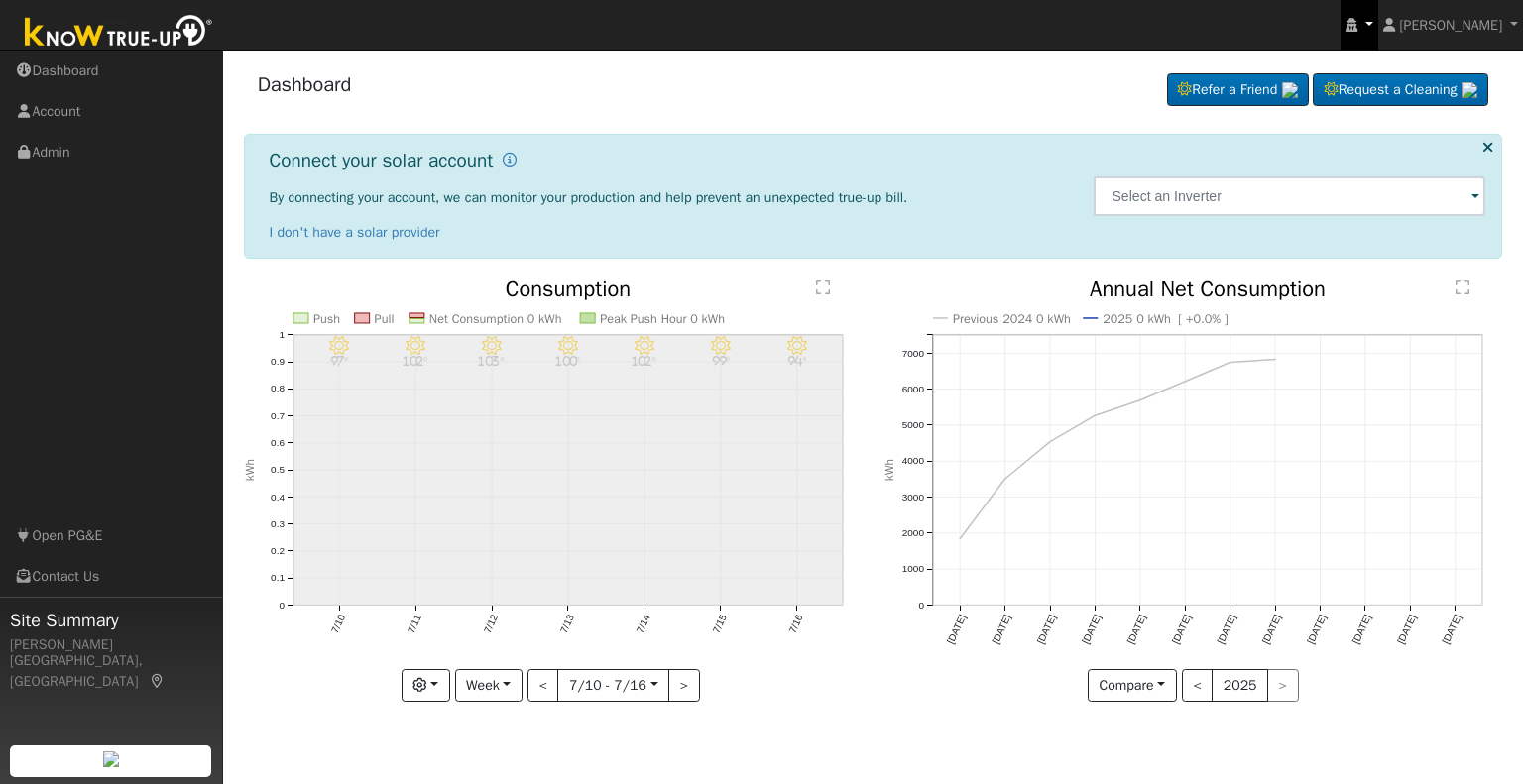 click at bounding box center (1351, 25) 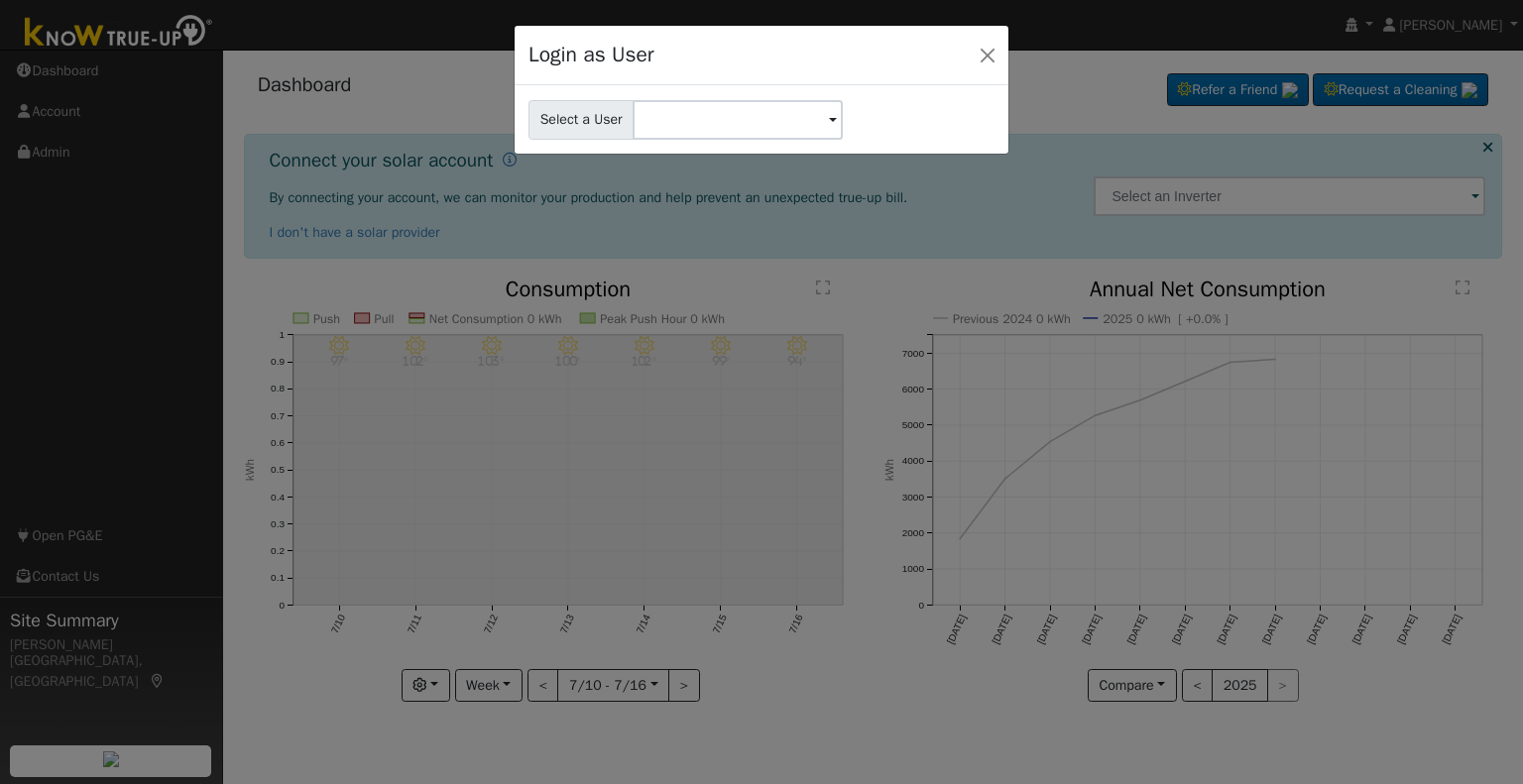 click on "Login as User
Select a User" at bounding box center [762, 392] 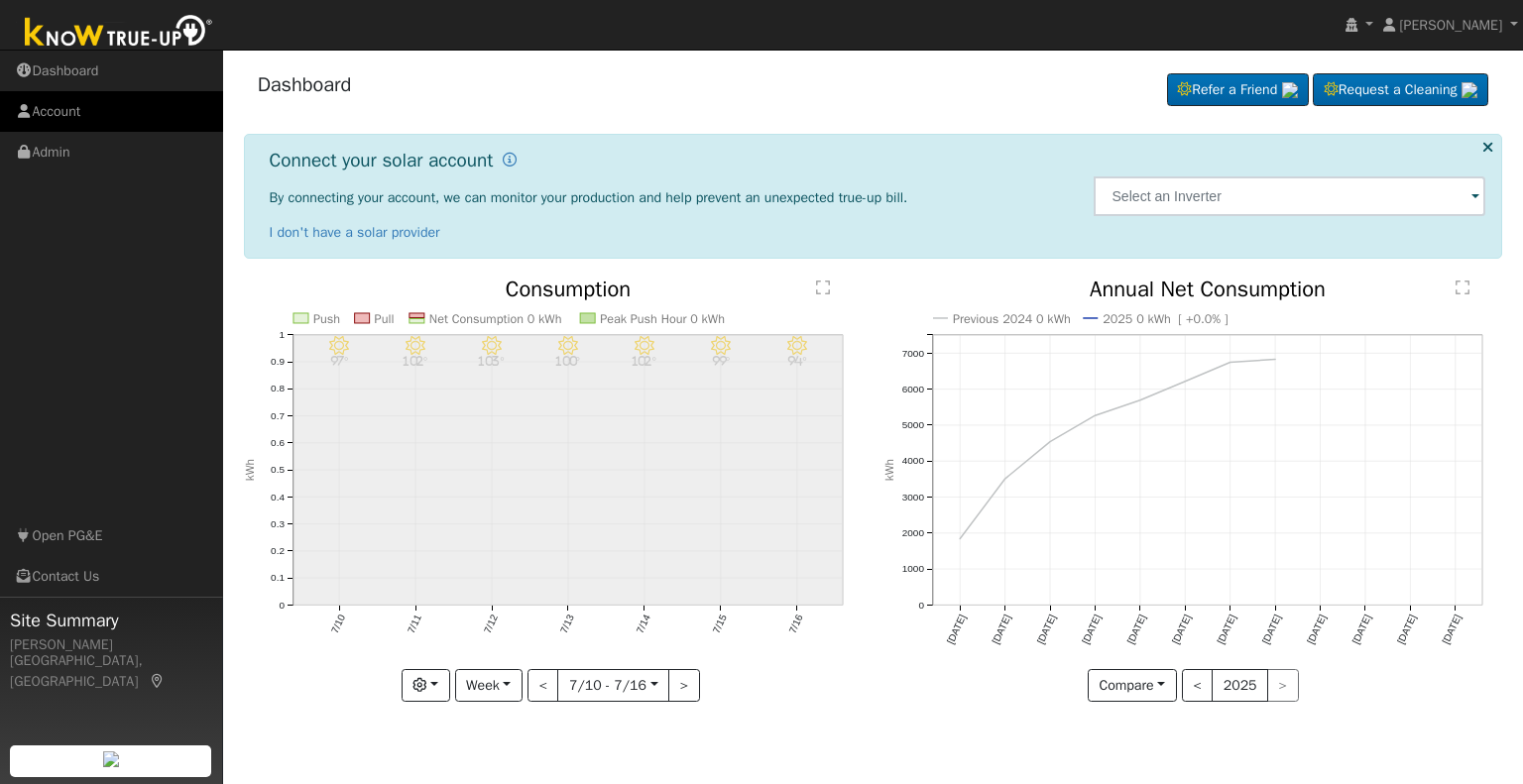 click on "Account" at bounding box center (111, 111) 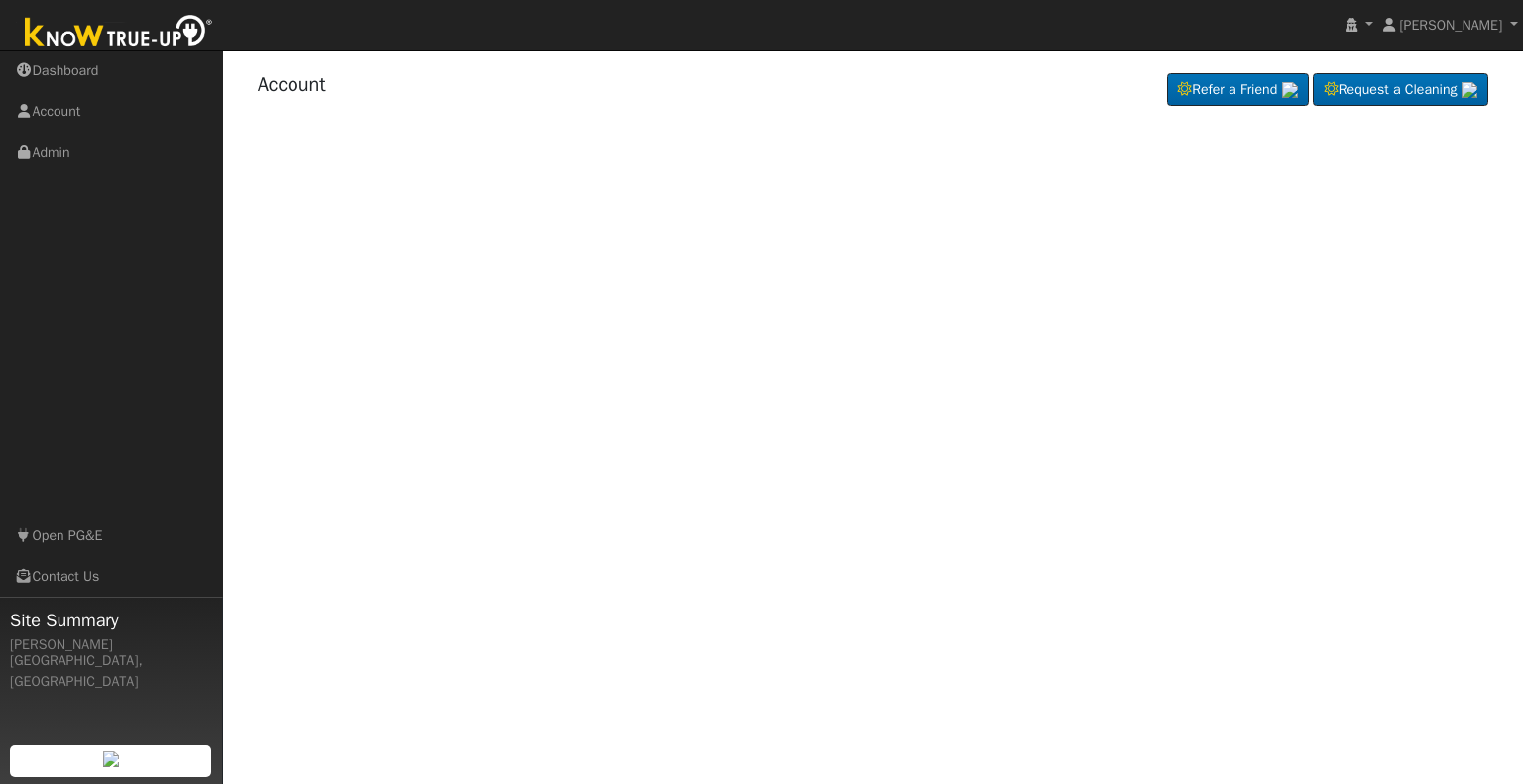 scroll, scrollTop: 0, scrollLeft: 0, axis: both 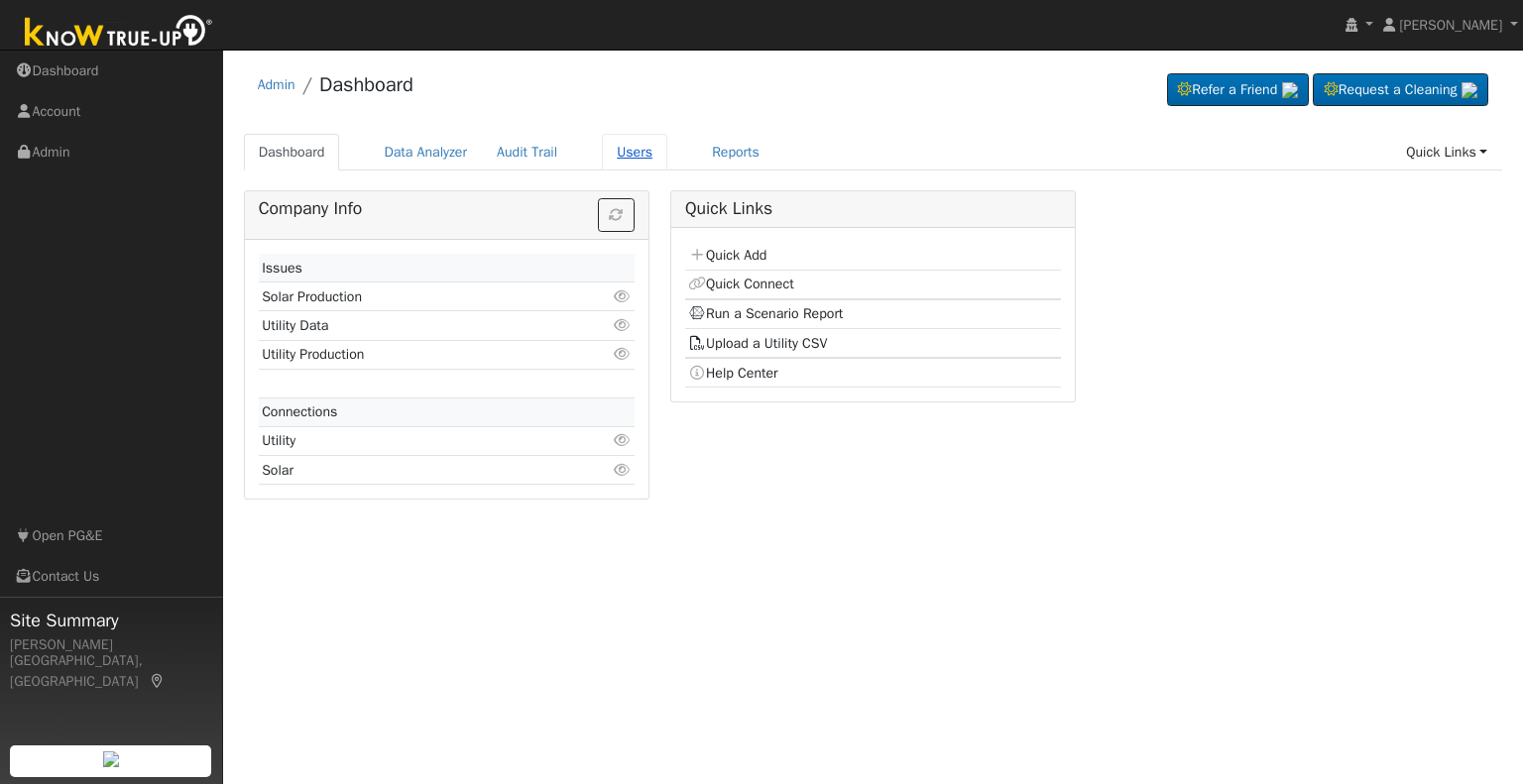 click on "Users" at bounding box center [635, 152] 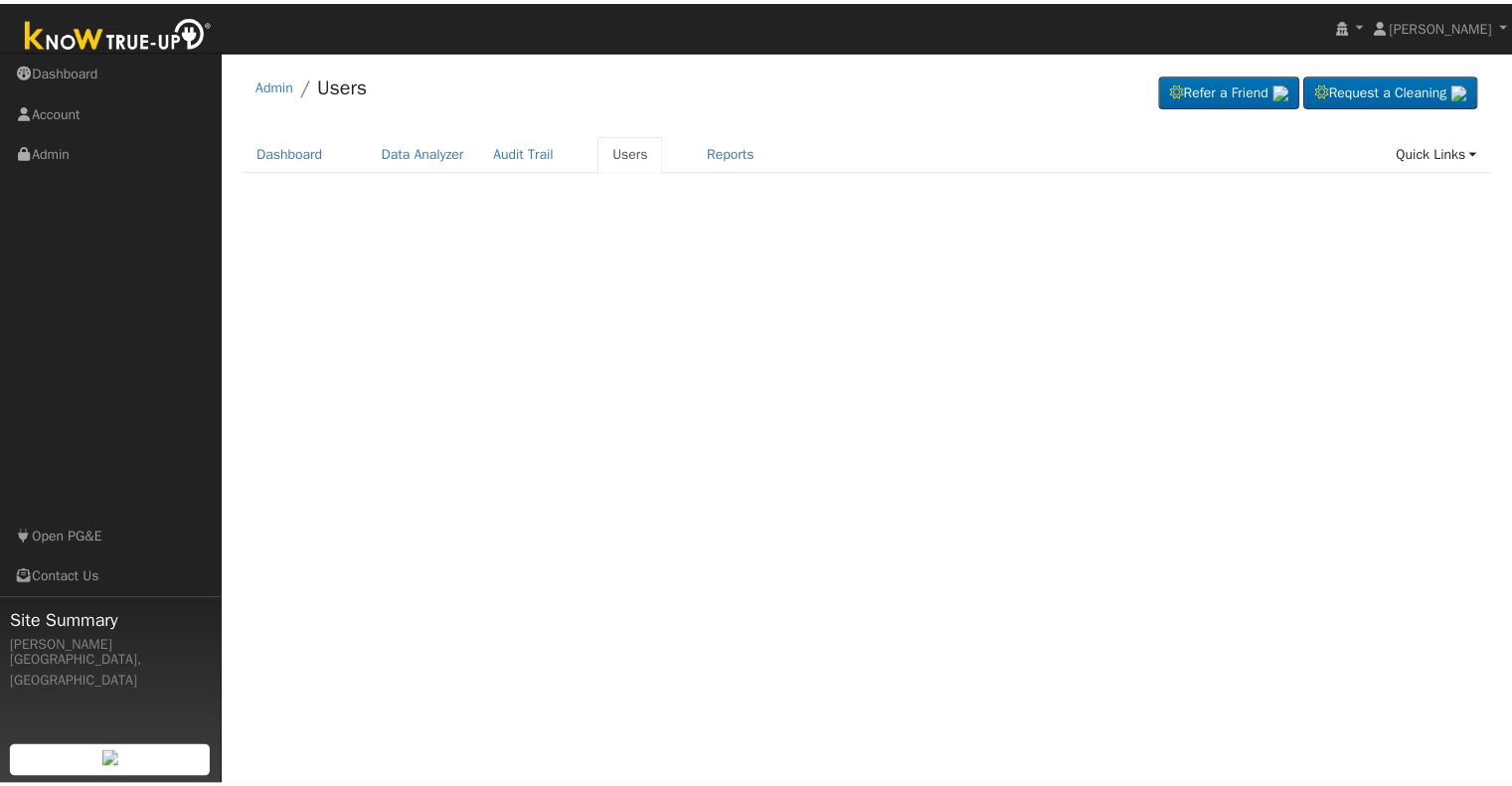 scroll, scrollTop: 0, scrollLeft: 0, axis: both 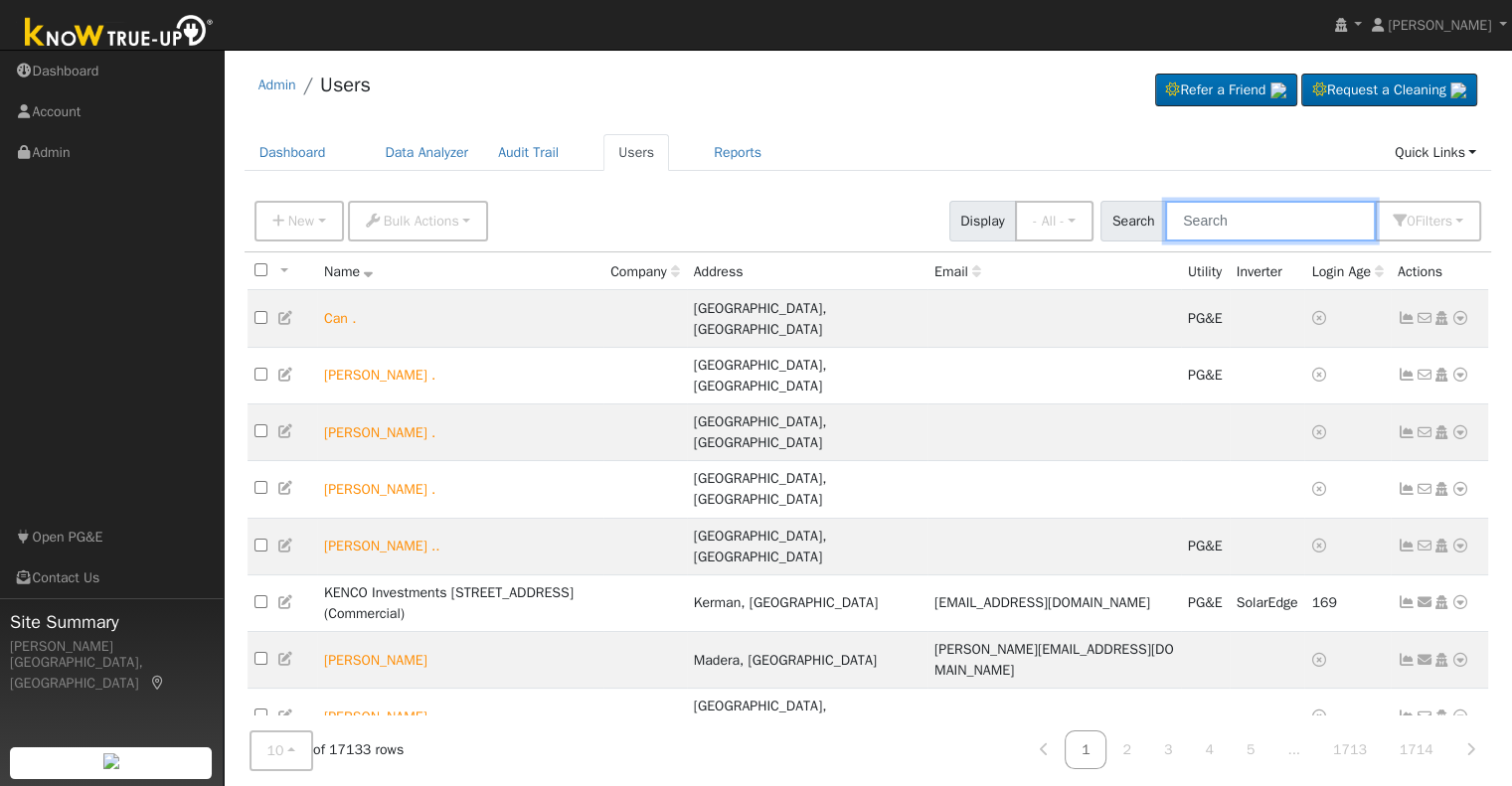 click at bounding box center [1270, 221] 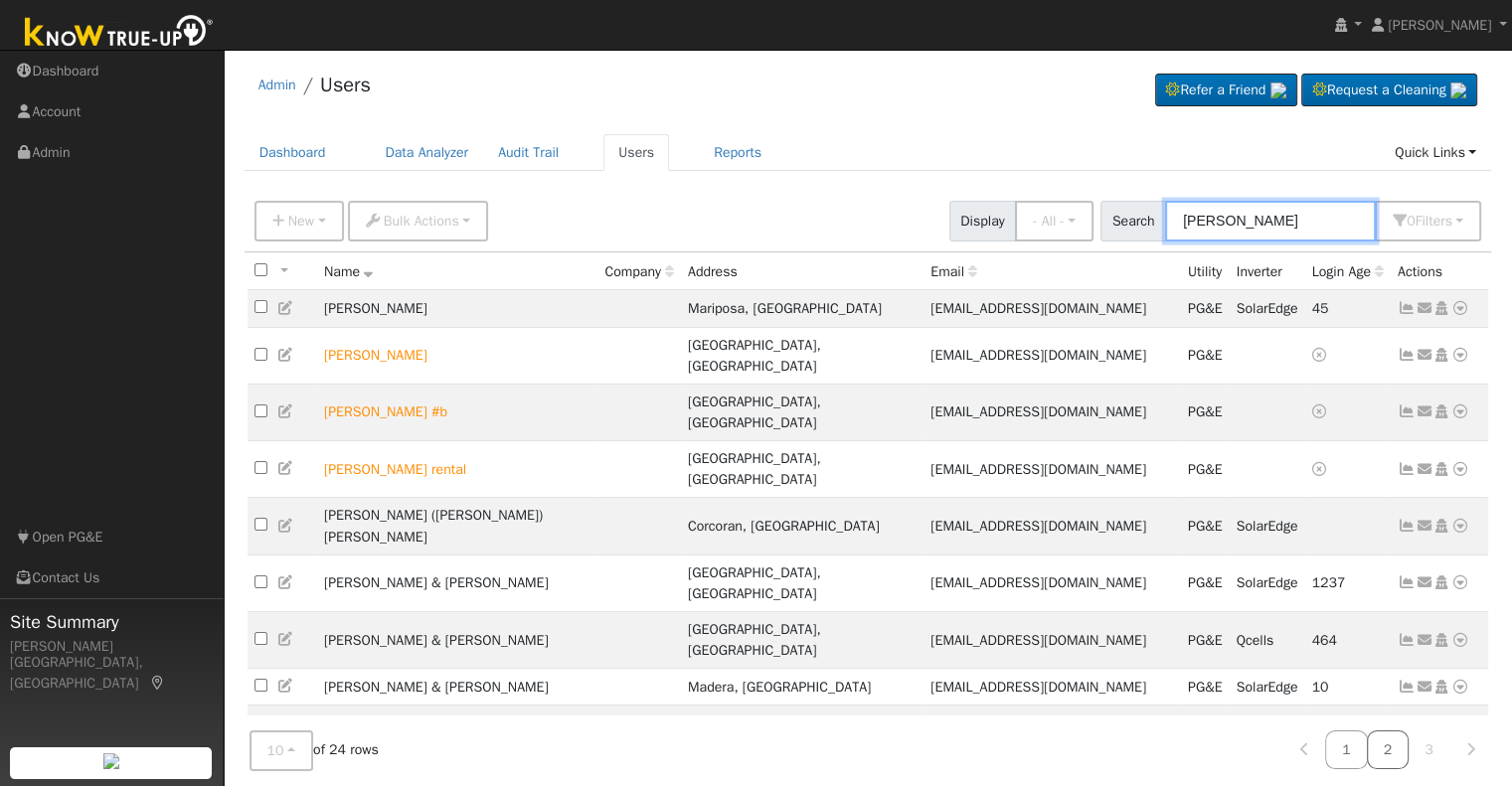 type on "david le" 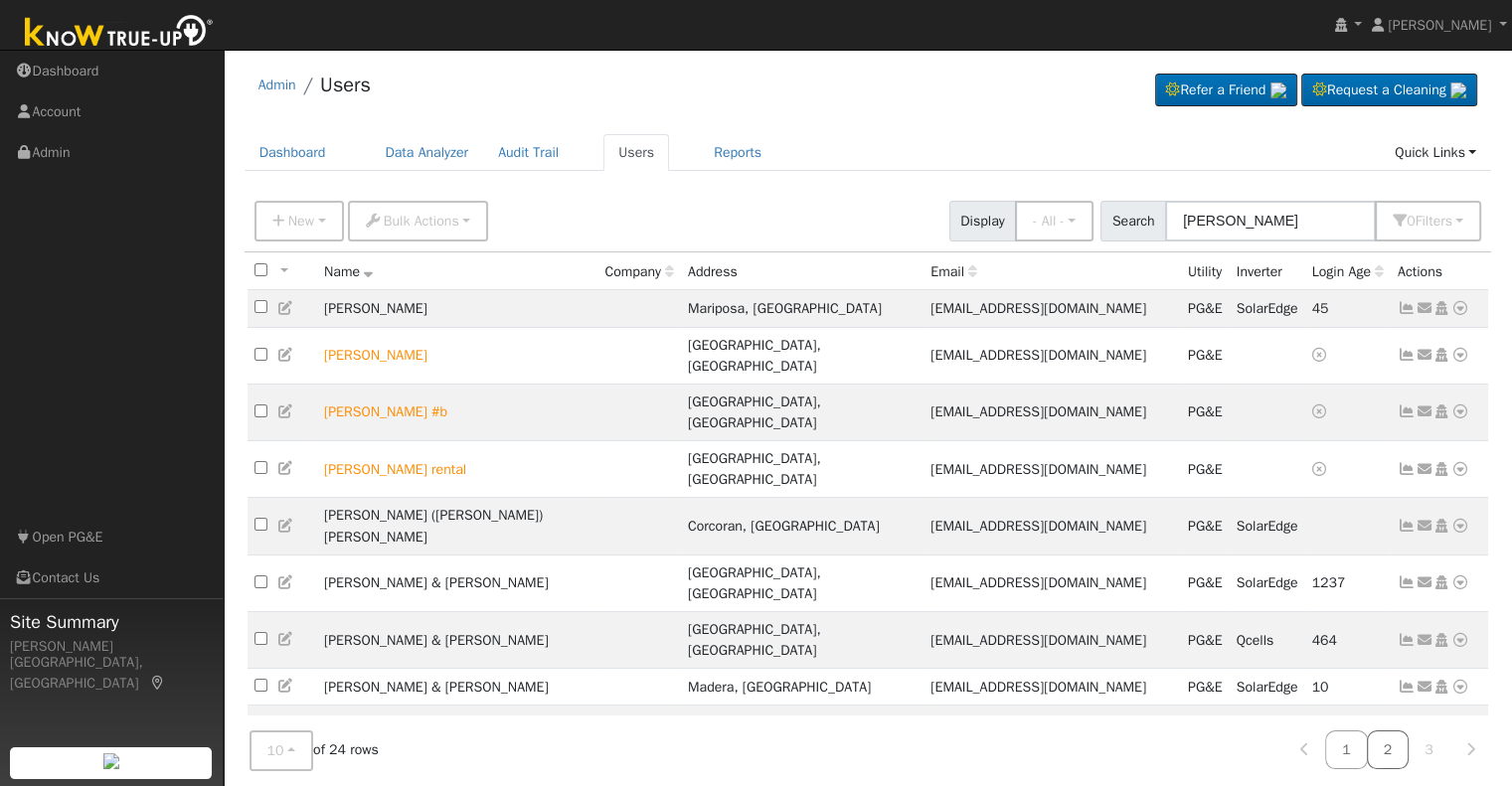 click on "2" at bounding box center [1388, 749] 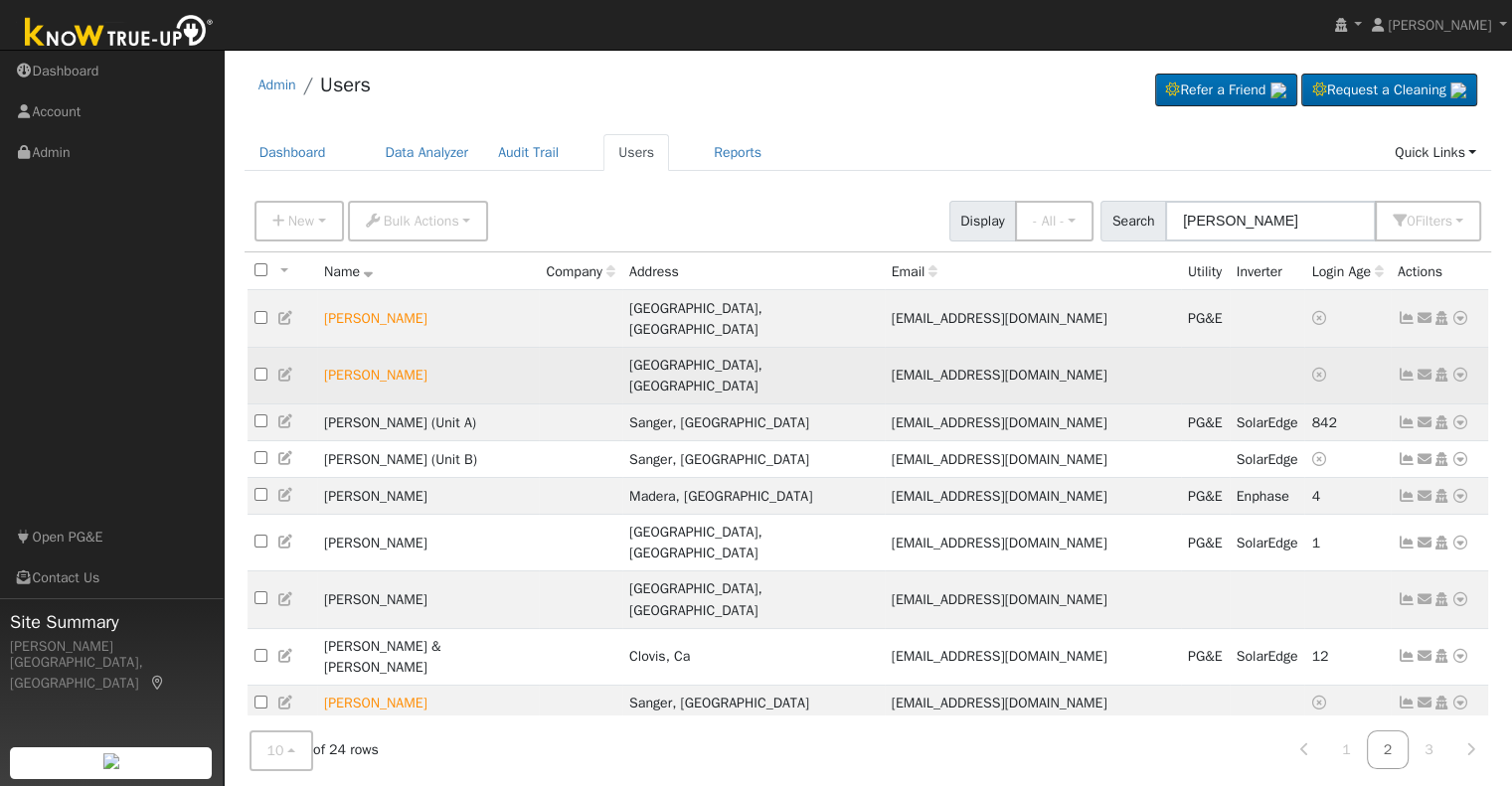 click at bounding box center (1460, 375) 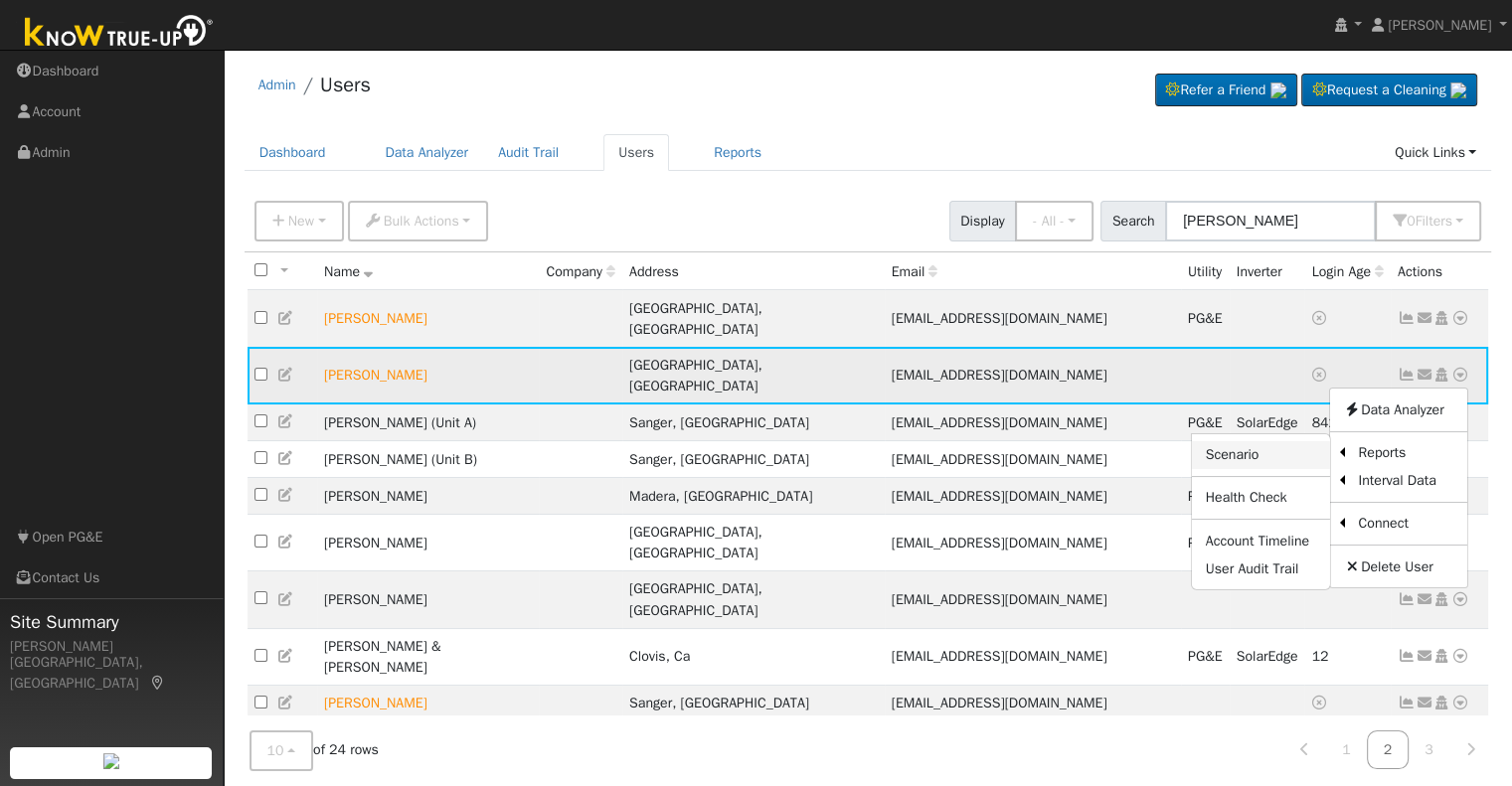 click on "Scenario" at bounding box center (1260, 455) 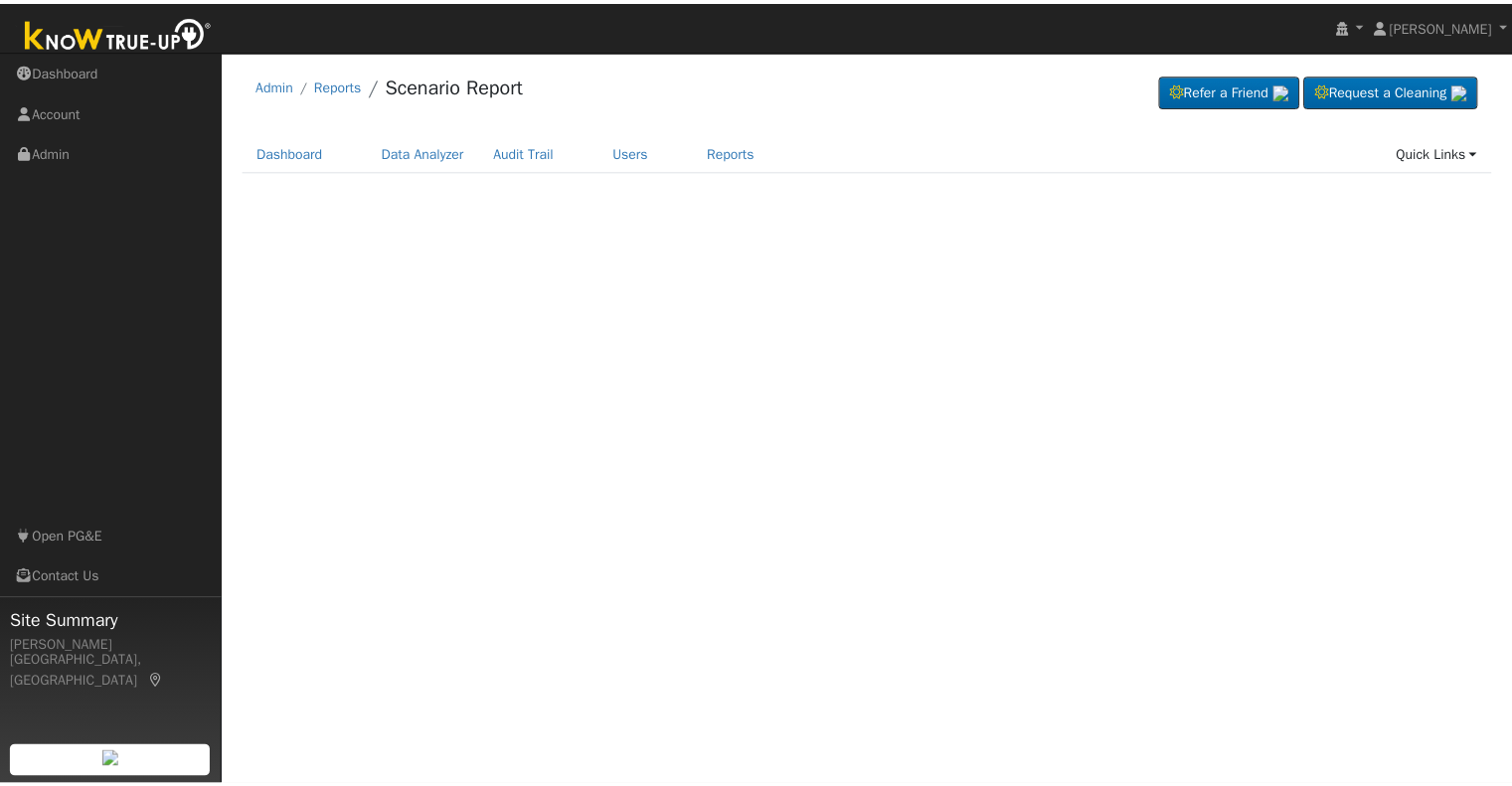 scroll, scrollTop: 0, scrollLeft: 0, axis: both 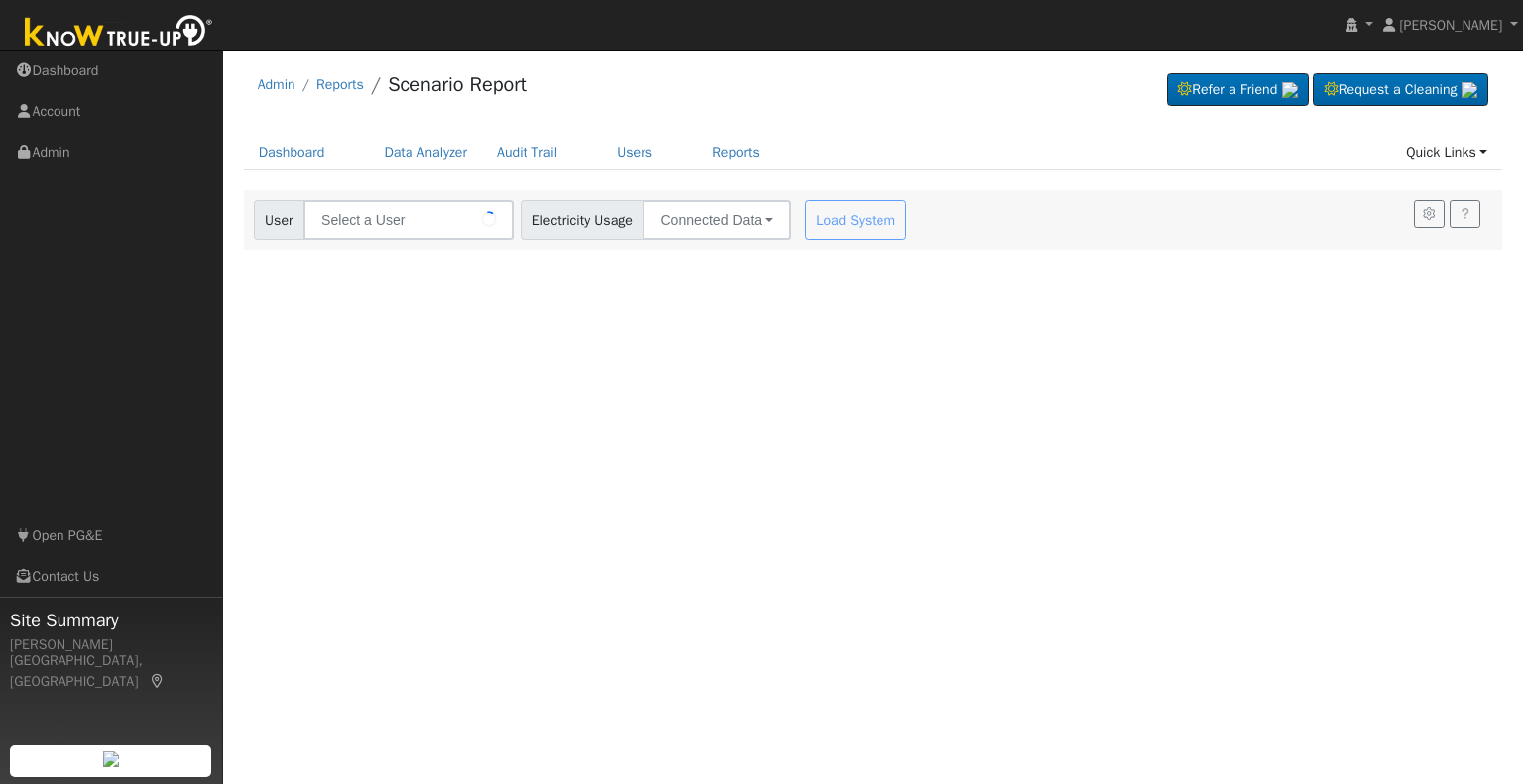 type on "[PERSON_NAME]" 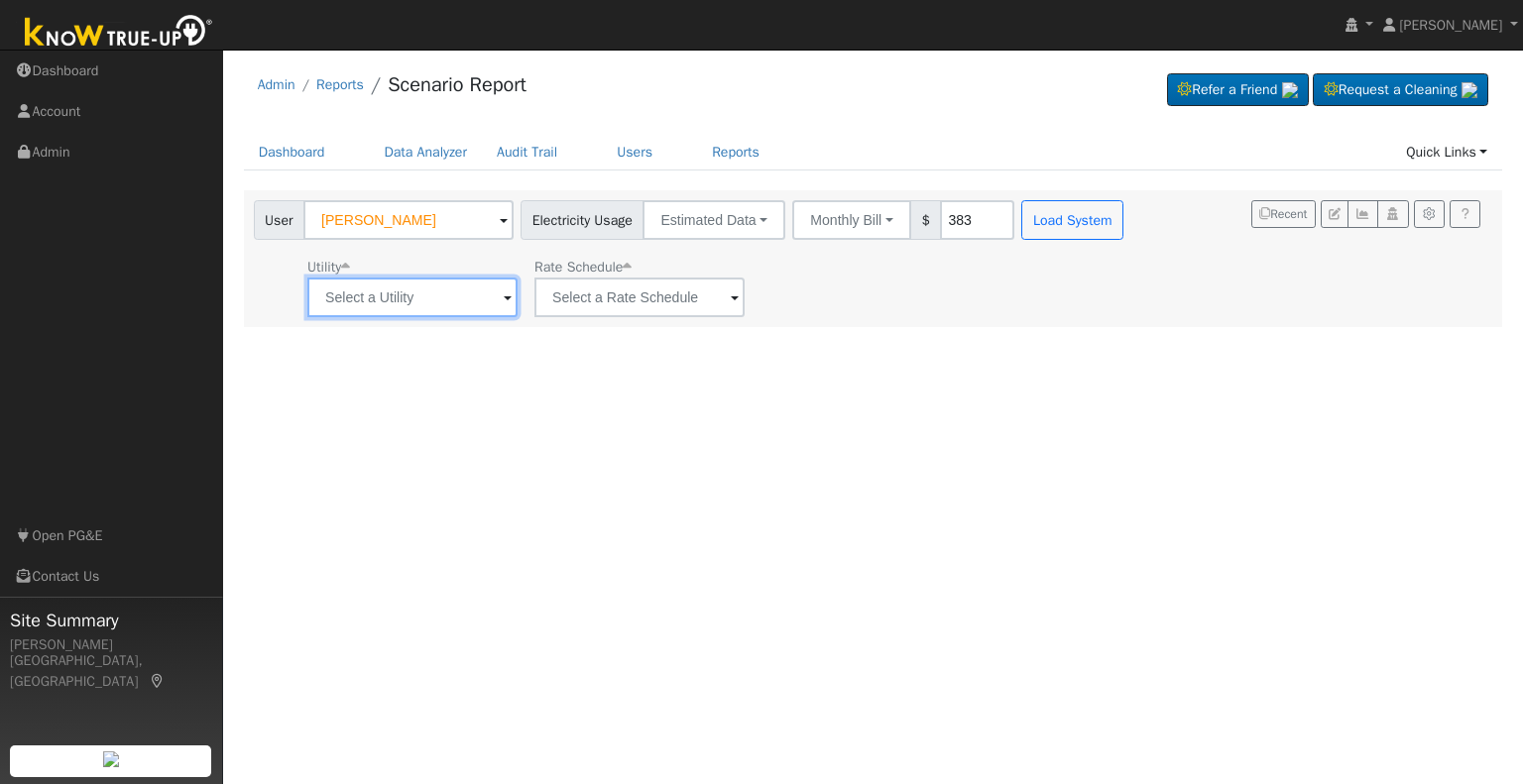 click at bounding box center (412, 297) 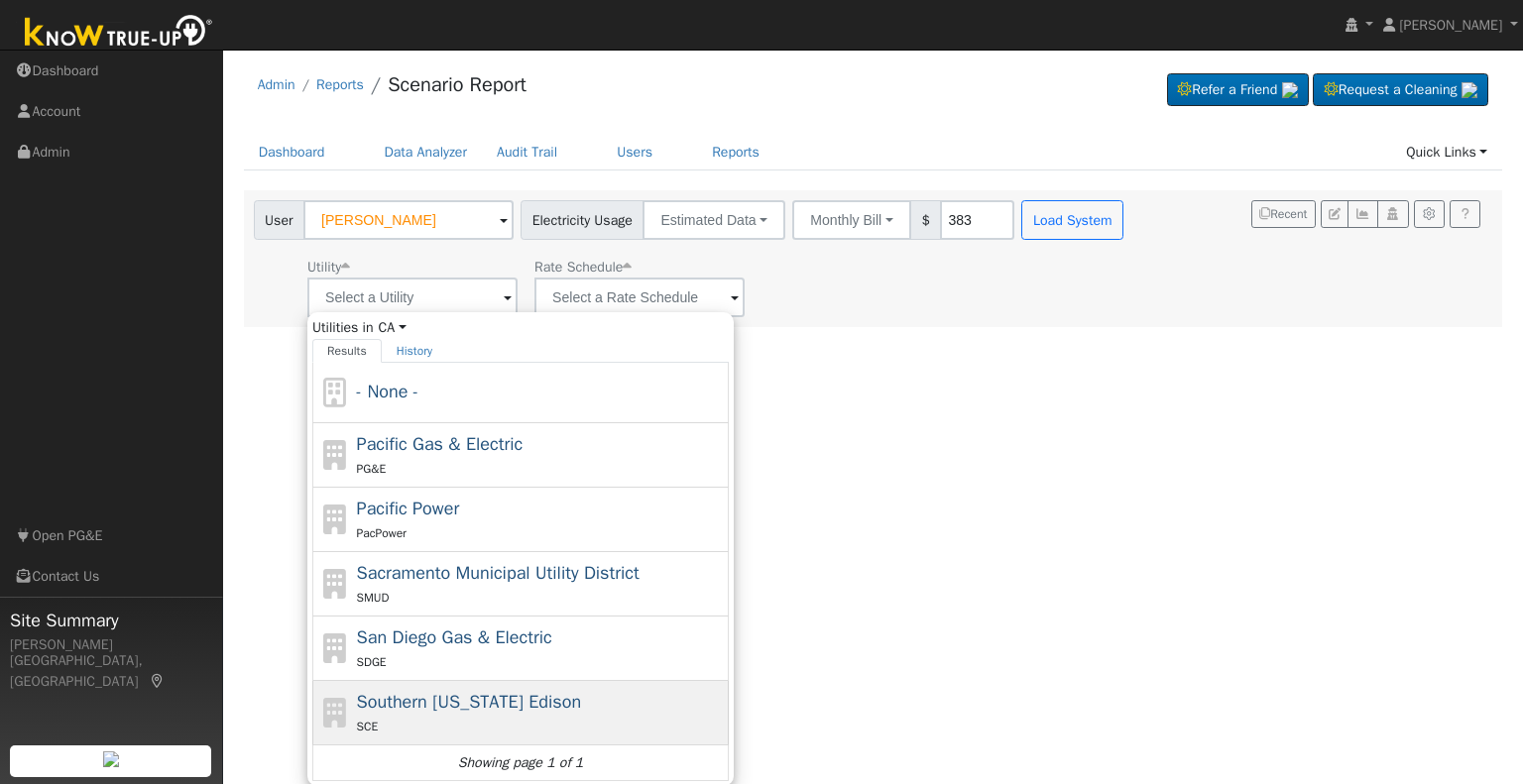 click on "Southern [US_STATE] Edison" at bounding box center [469, 702] 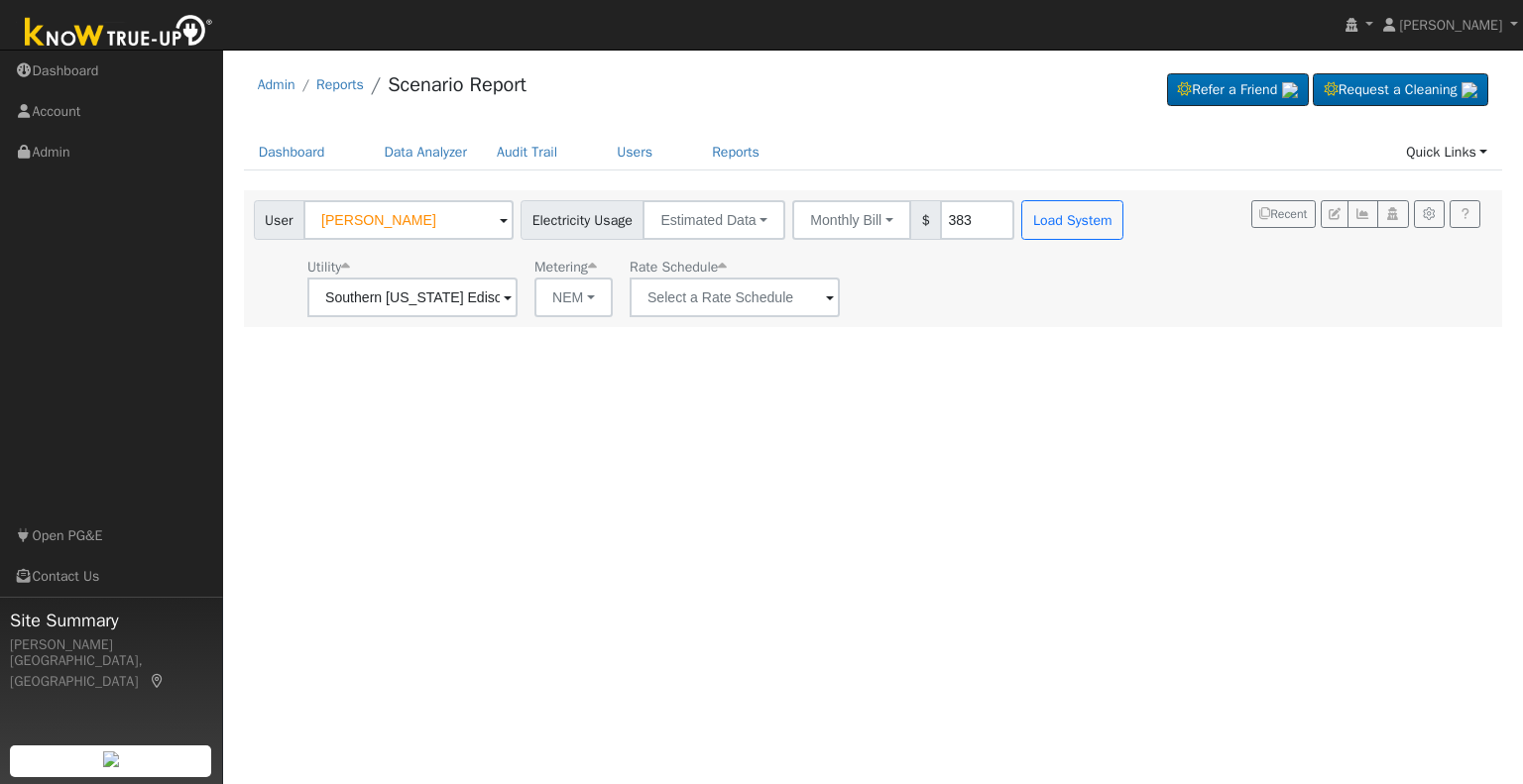 click at bounding box center [508, 298] 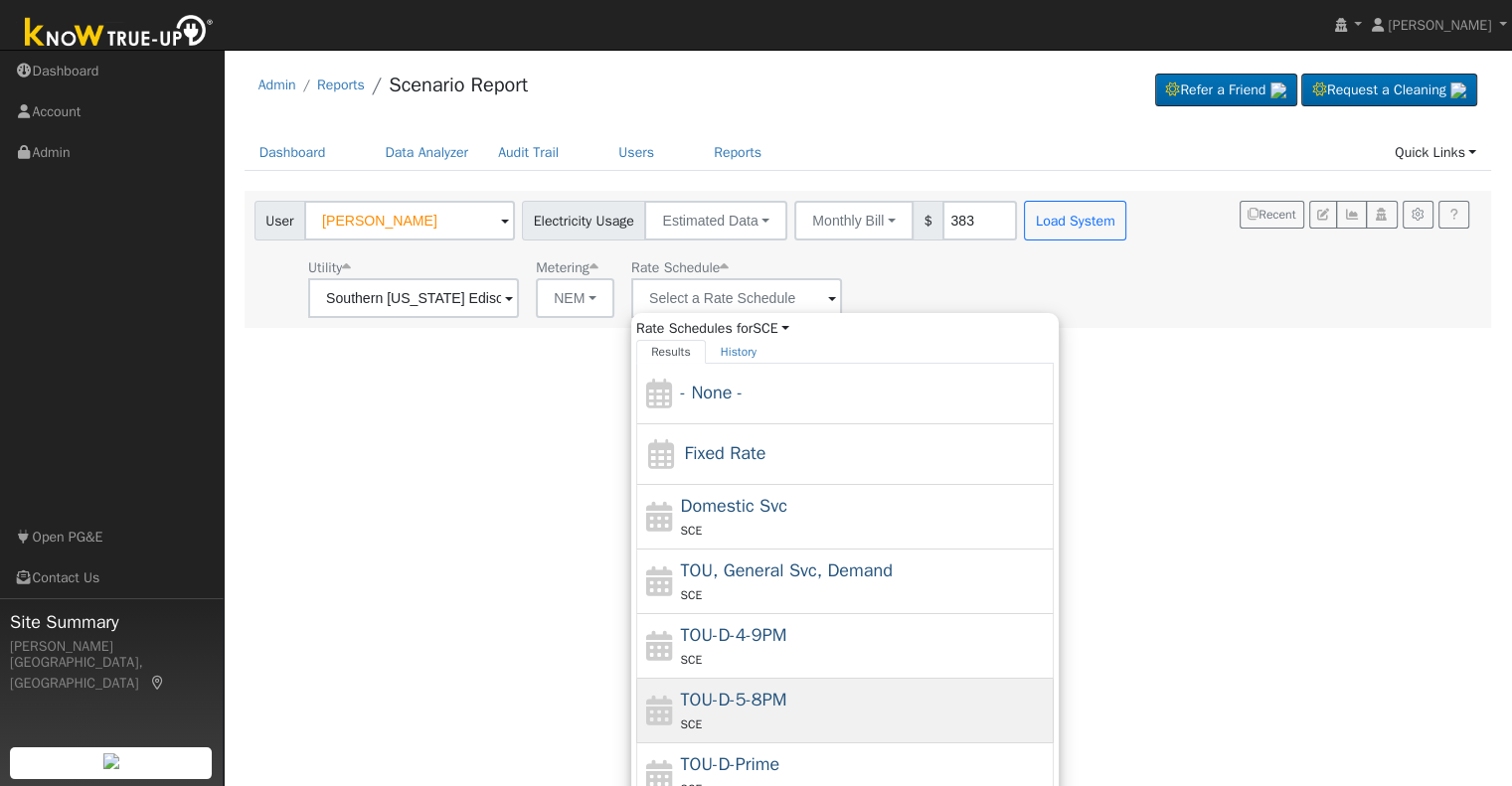 click on "TOU-D-5-8PM SCE" at bounding box center (865, 710) 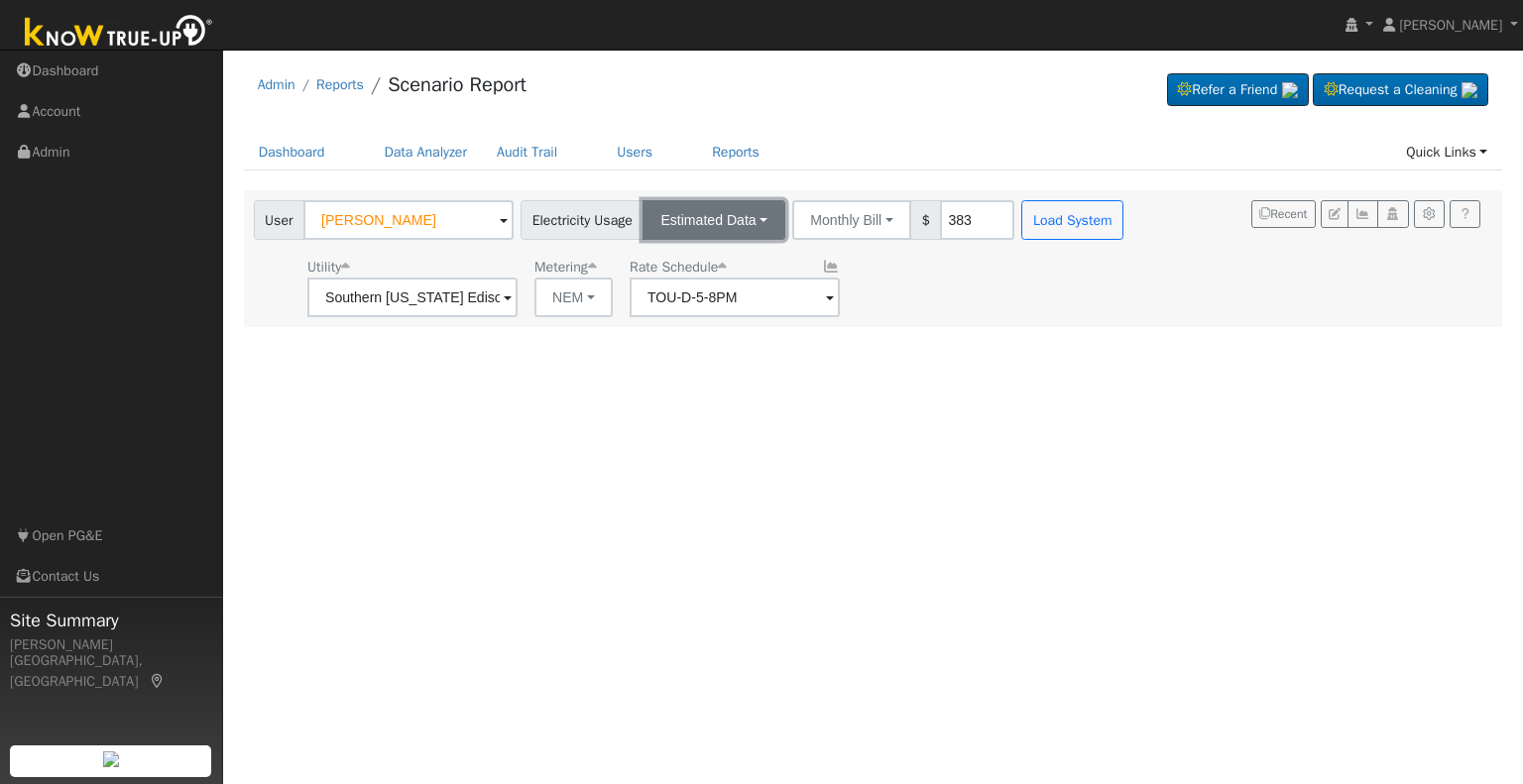 click on "Estimated Data" at bounding box center (714, 220) 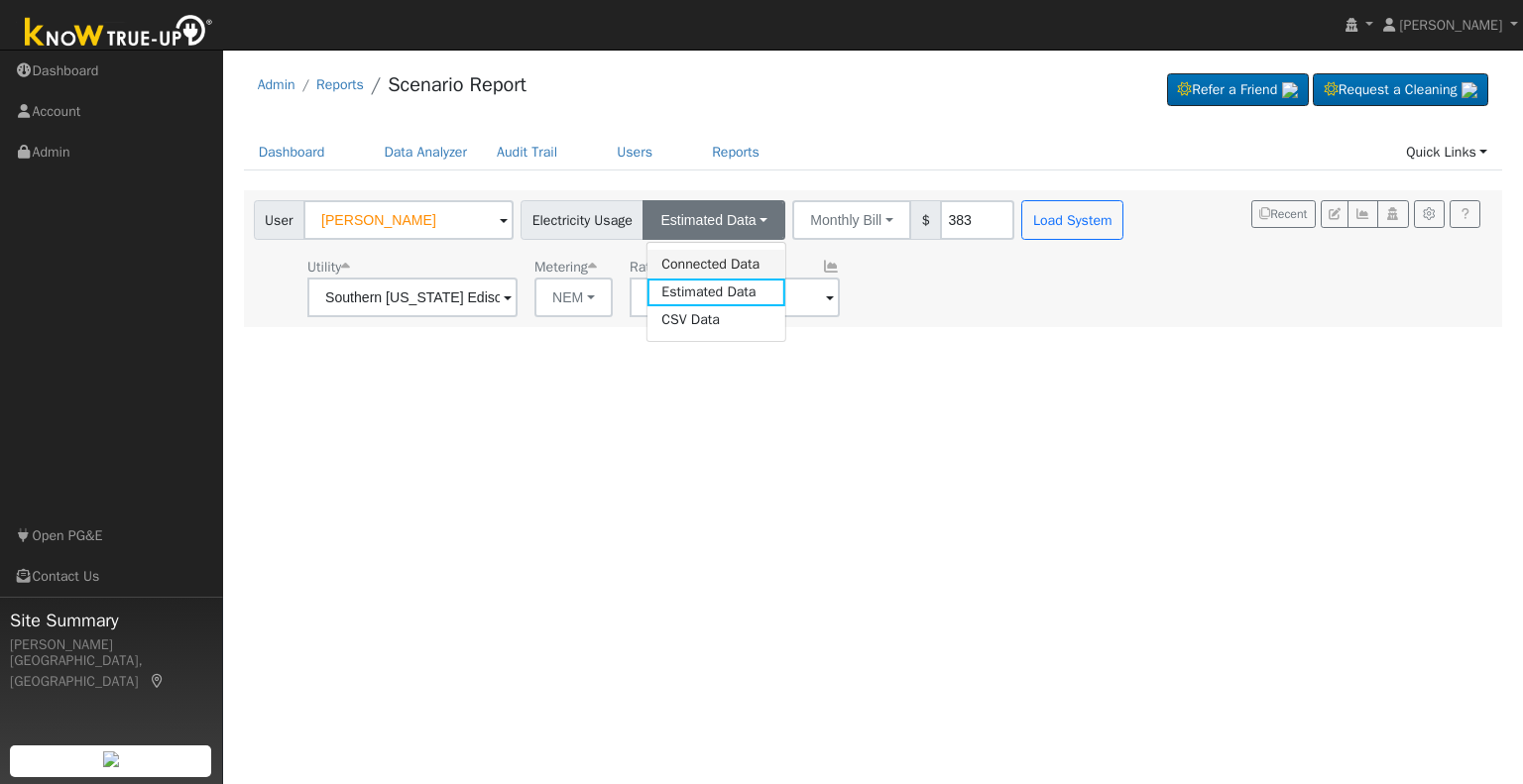click on "Connected Data" at bounding box center [716, 264] 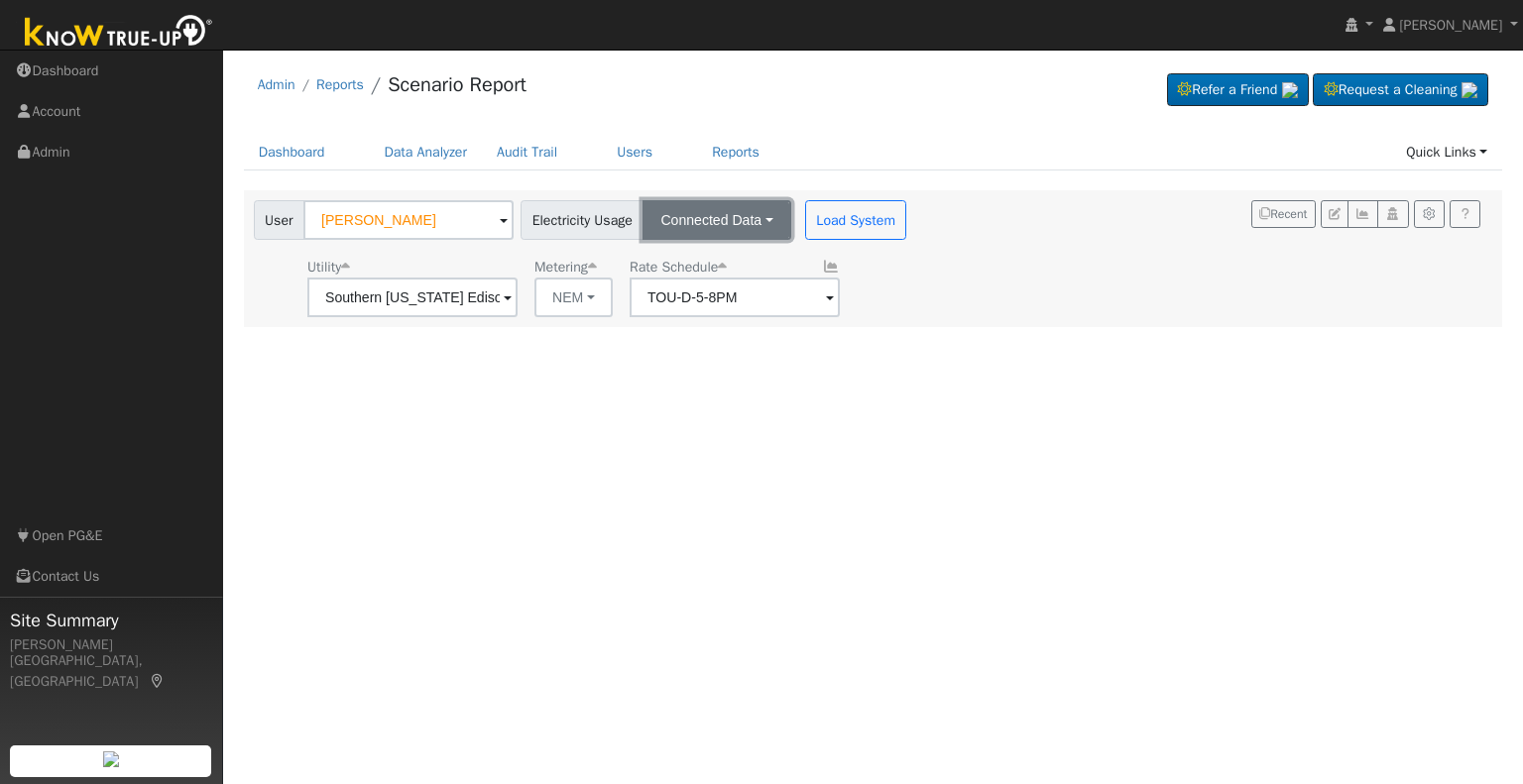 click on "Connected Data" at bounding box center (716, 220) 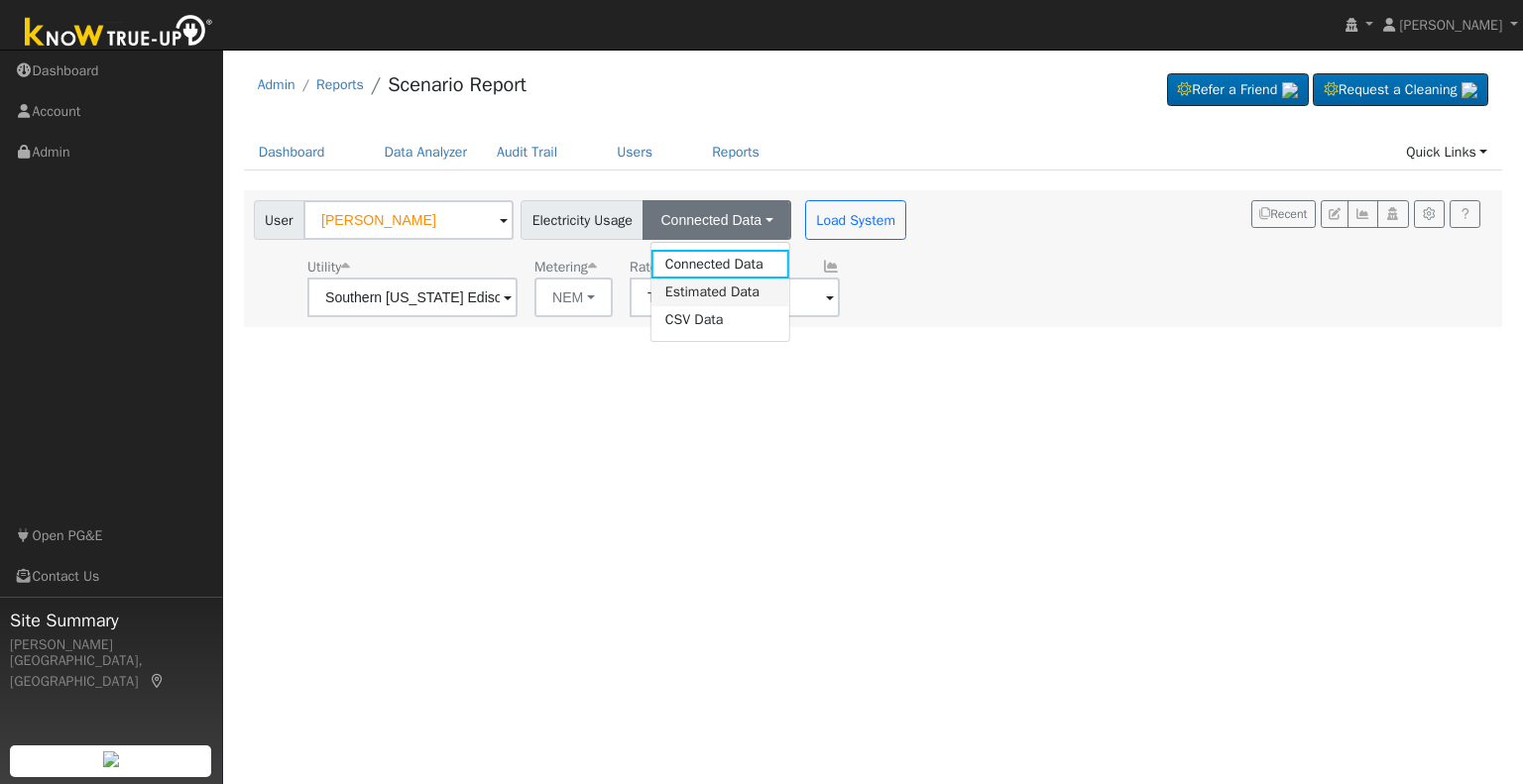 click on "Estimated Data" at bounding box center (720, 292) 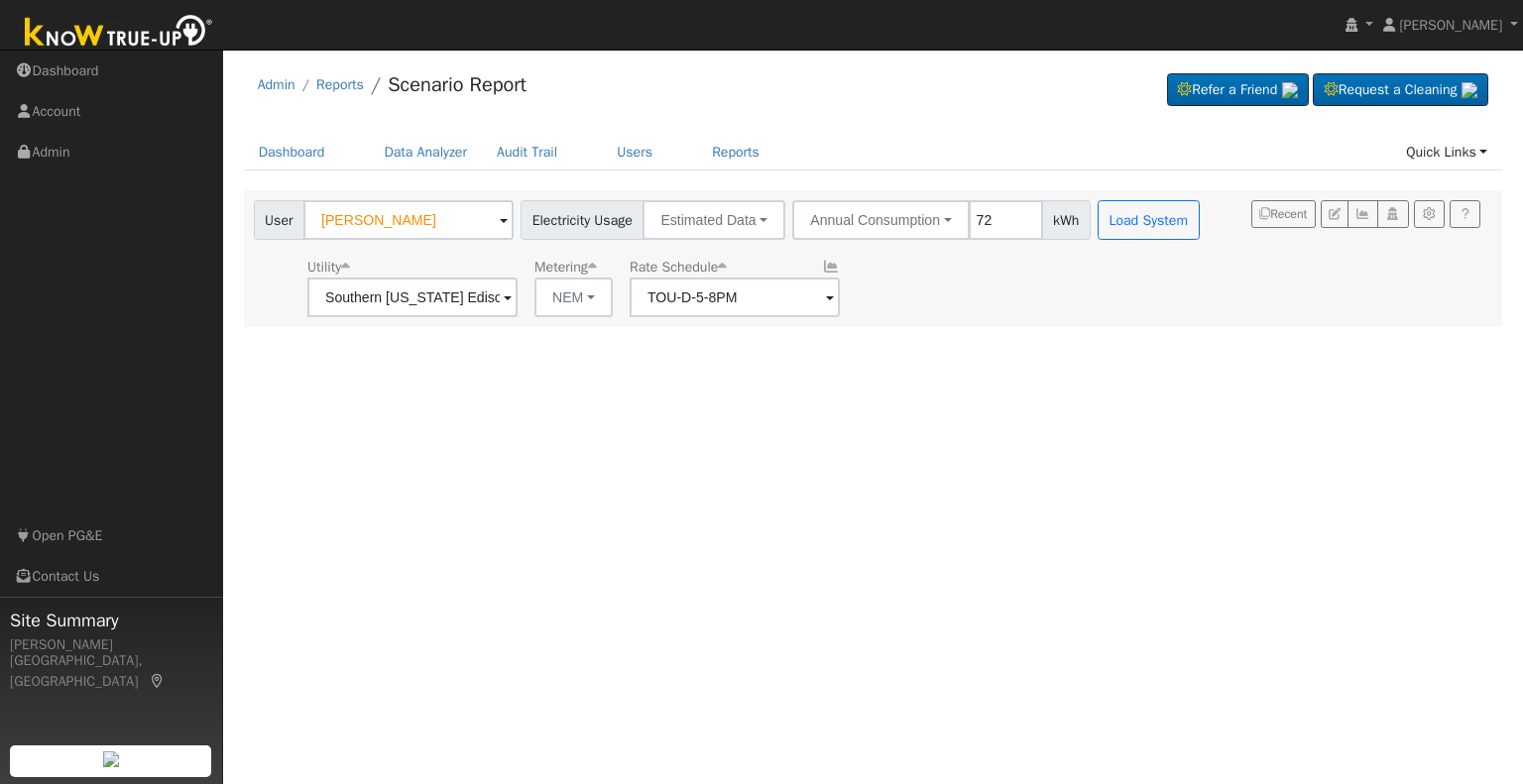 type on "7" 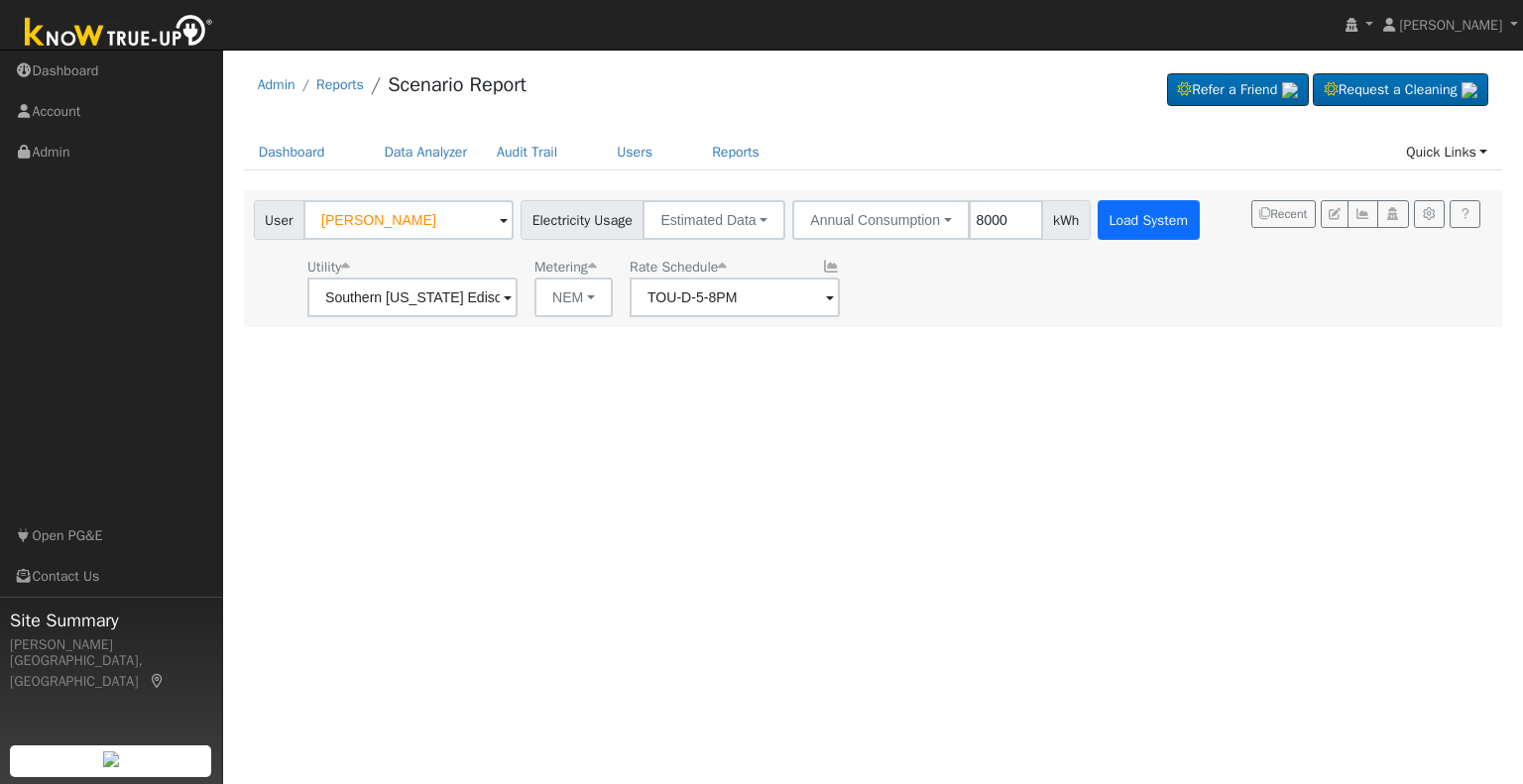 type on "8000" 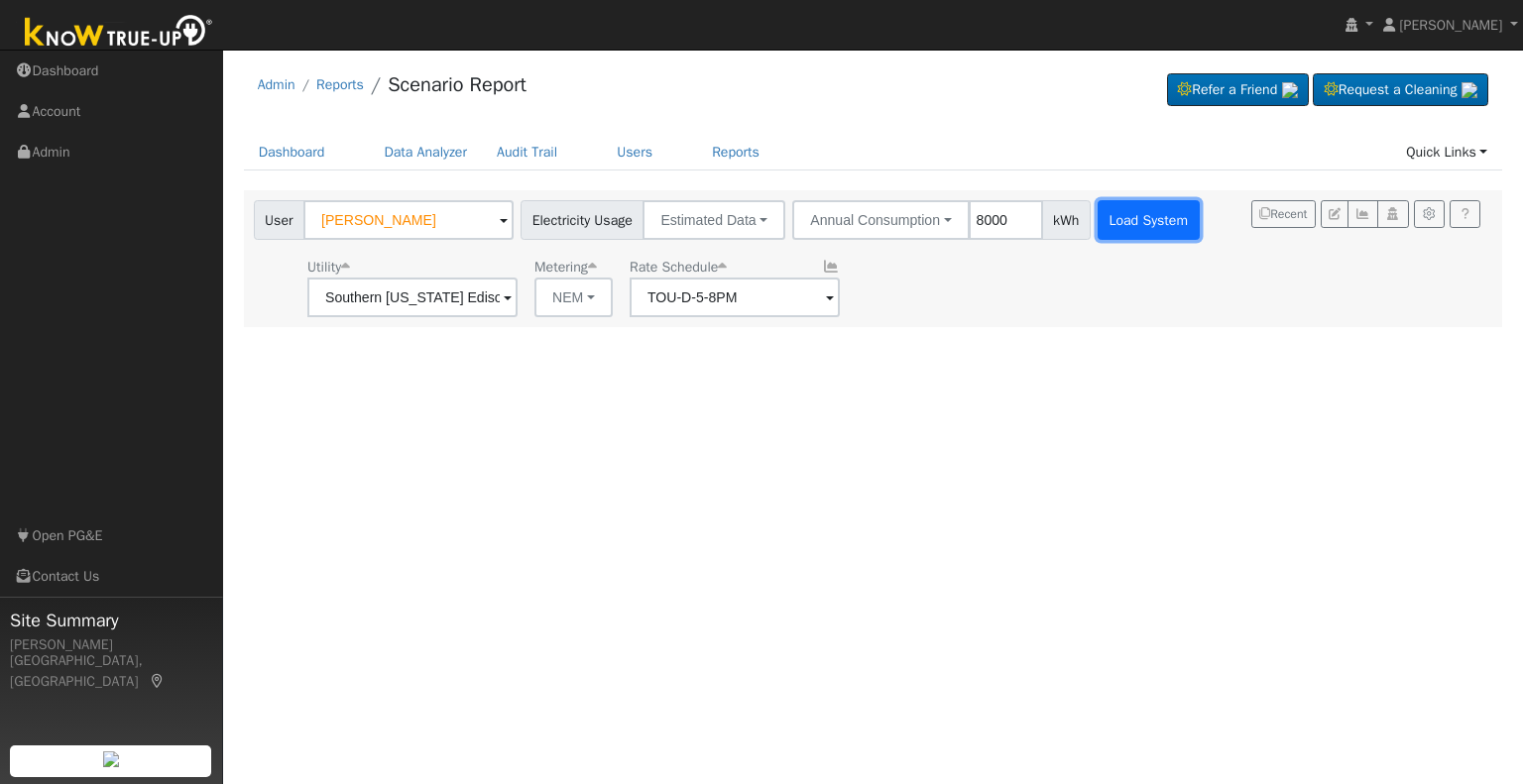 click on "Load System" at bounding box center [1148, 220] 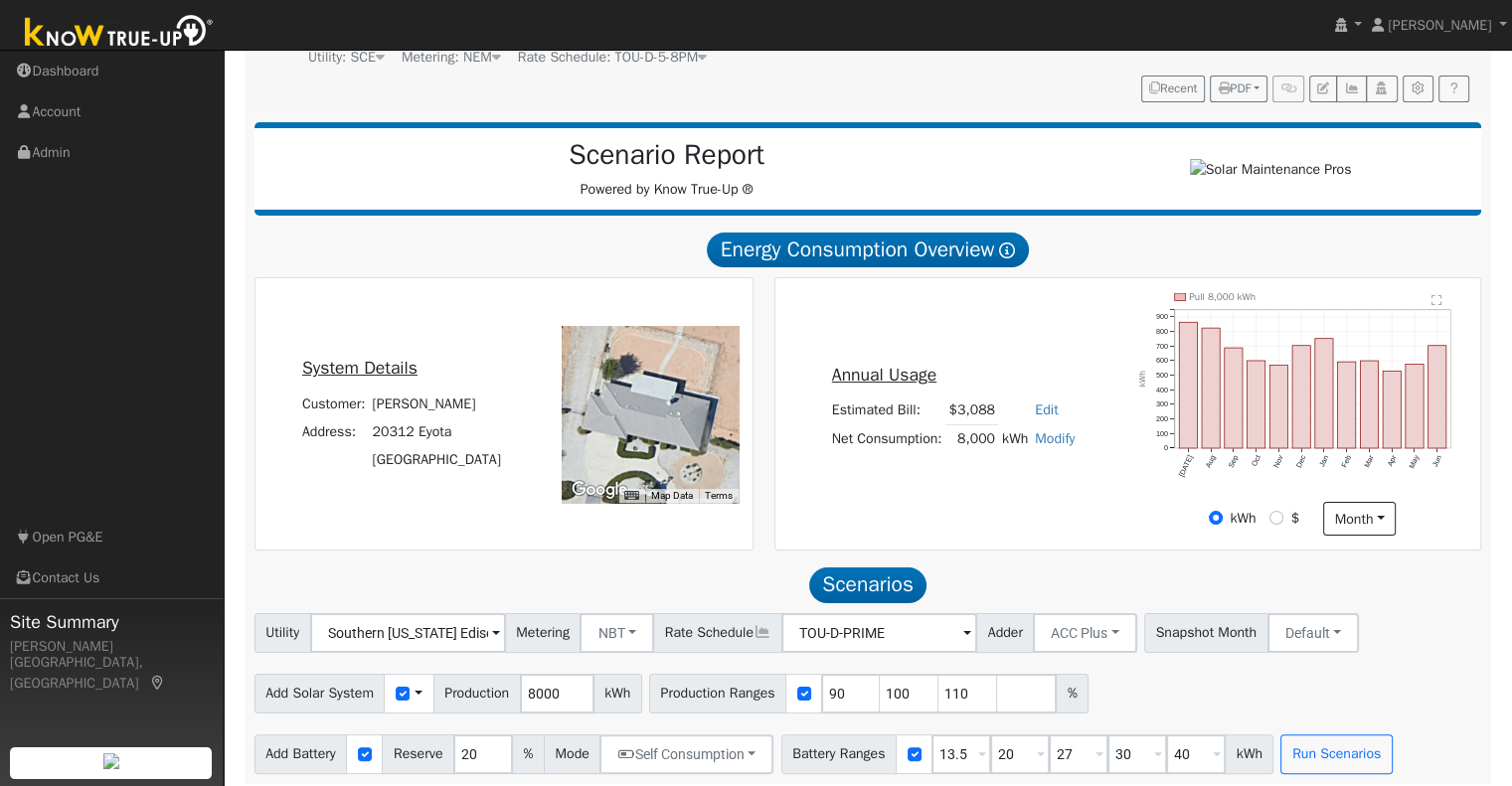 scroll, scrollTop: 224, scrollLeft: 0, axis: vertical 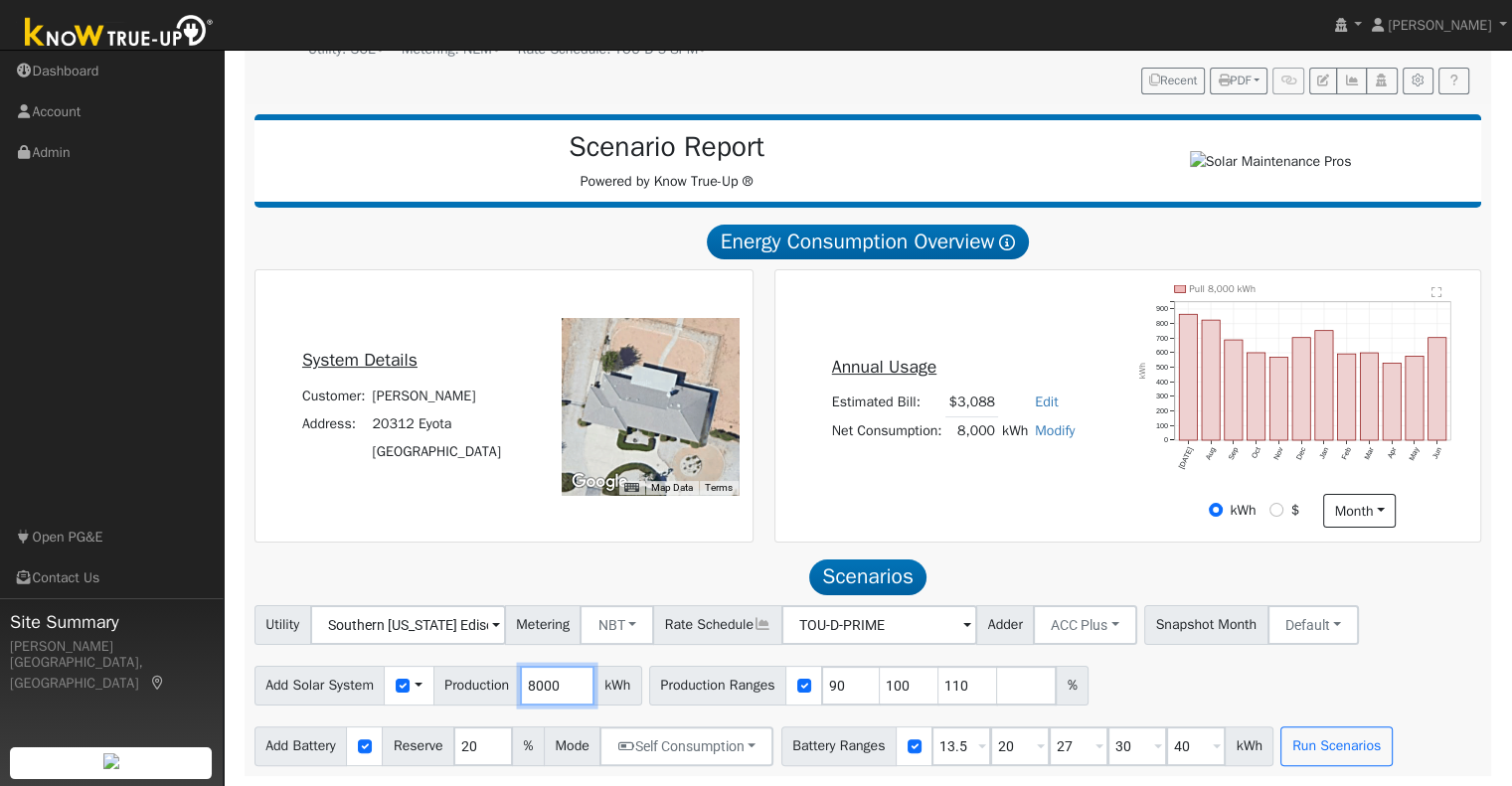 click on "8000" at bounding box center (557, 686) 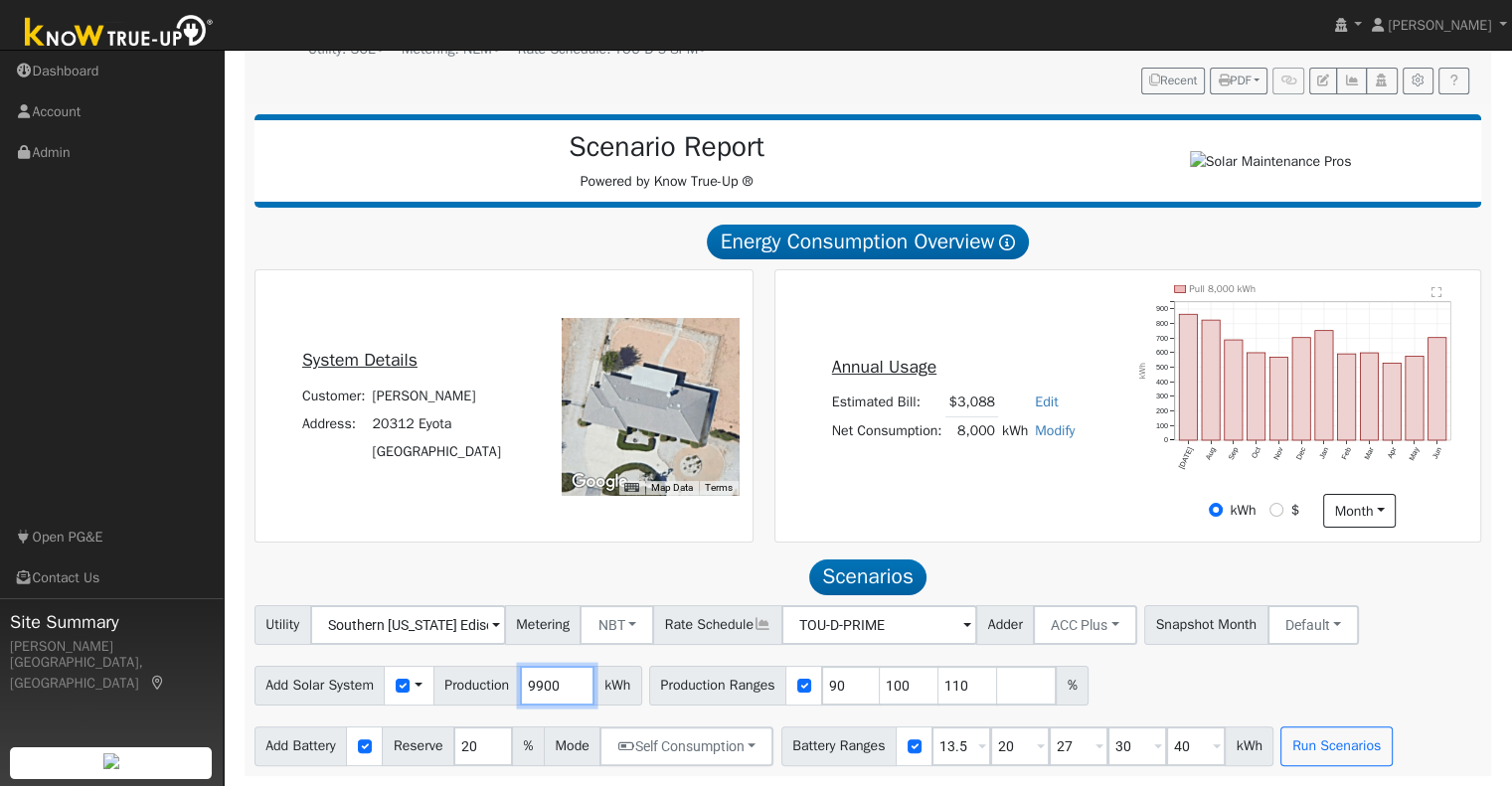 type on "9900" 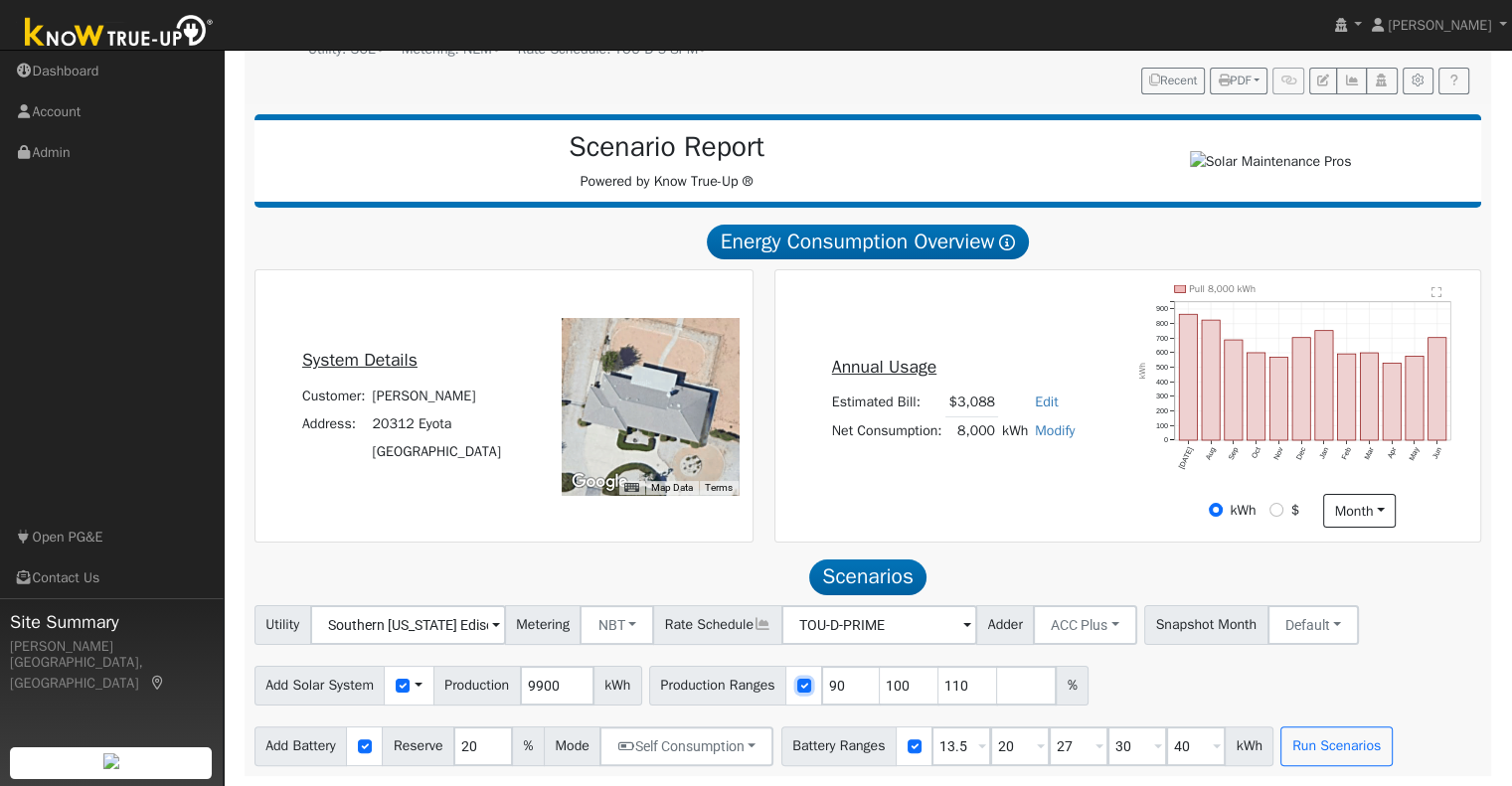 click at bounding box center (804, 686) 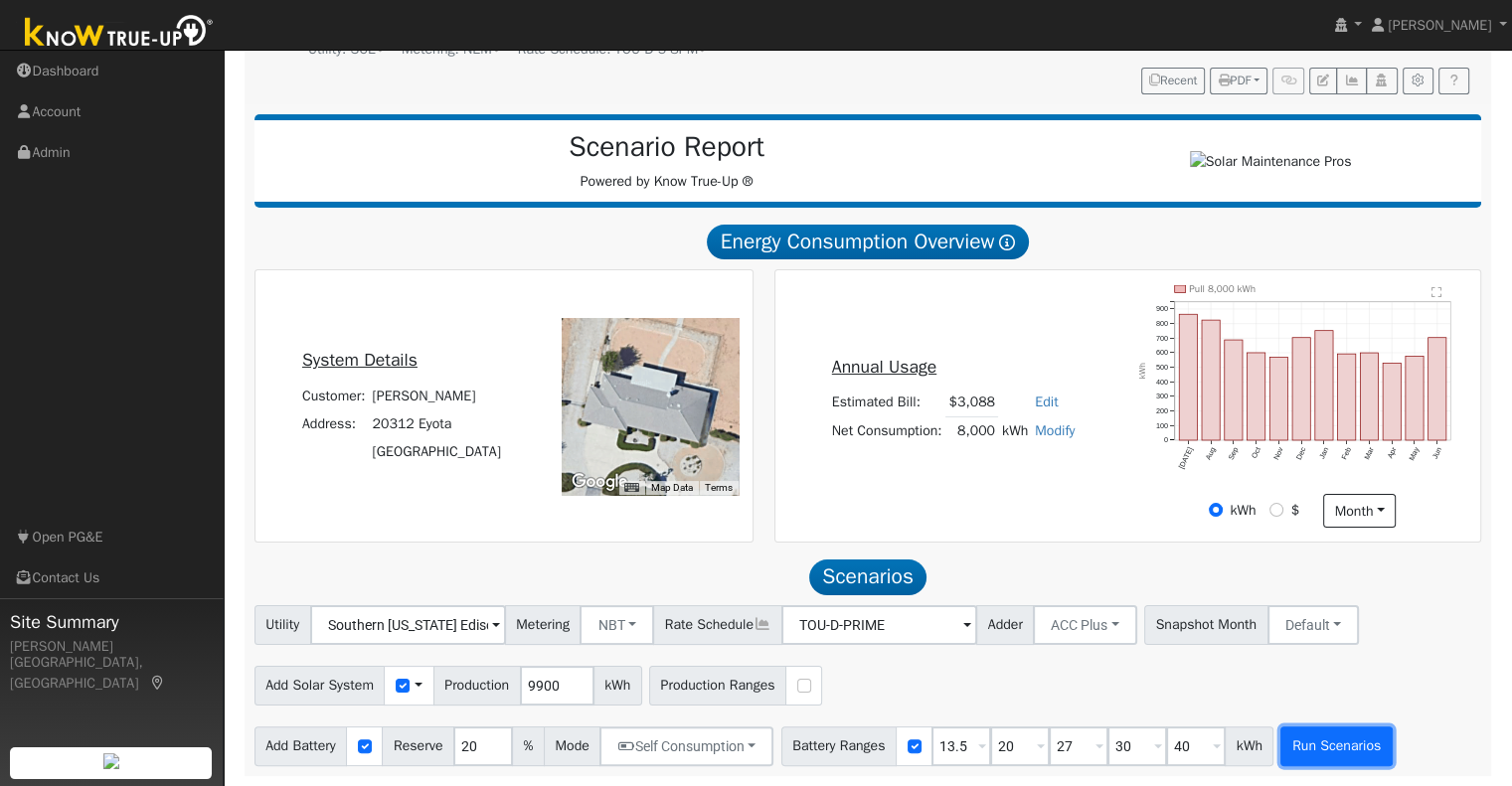 click on "Run Scenarios" at bounding box center (1336, 746) 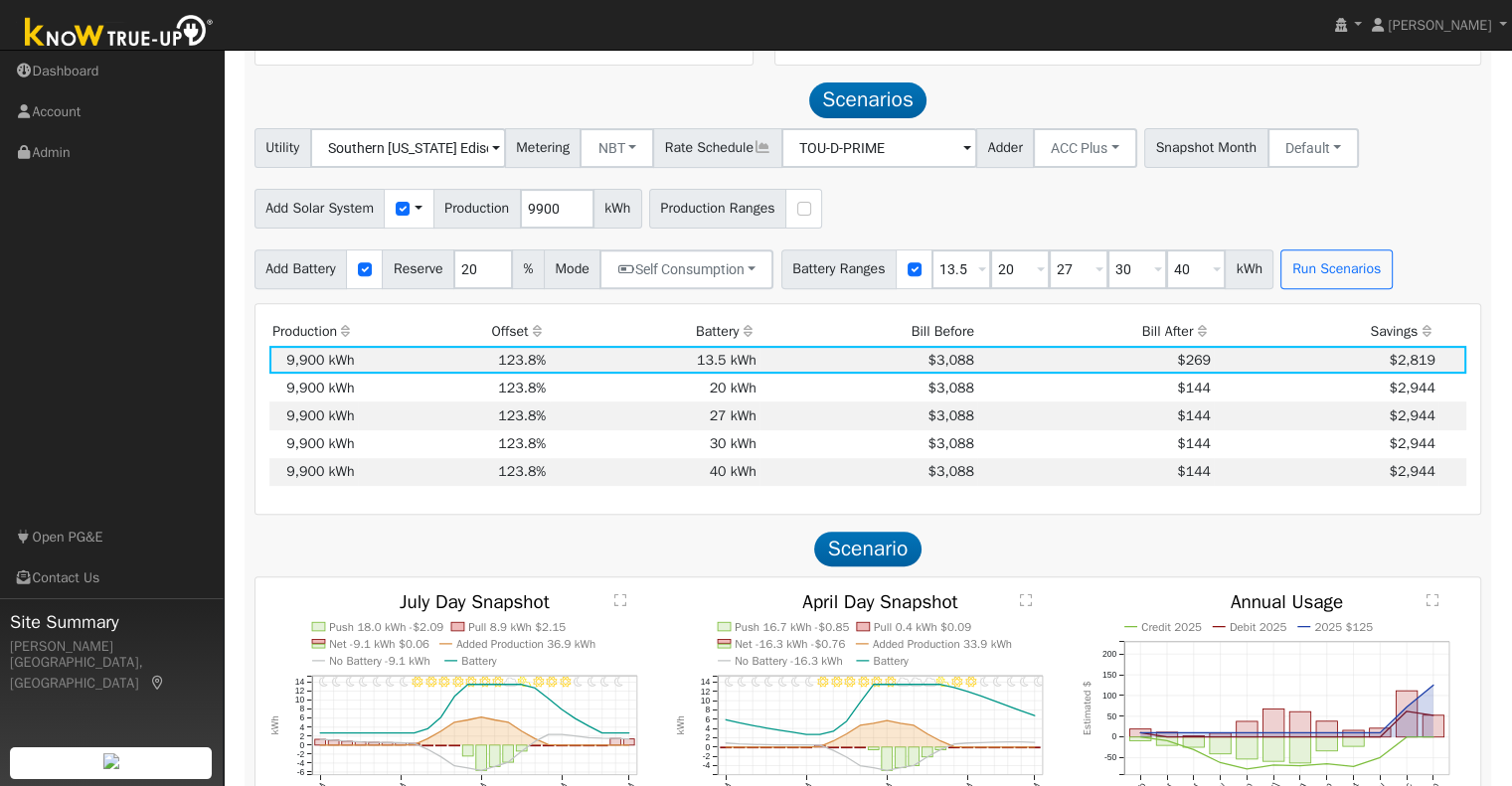 scroll, scrollTop: 721, scrollLeft: 0, axis: vertical 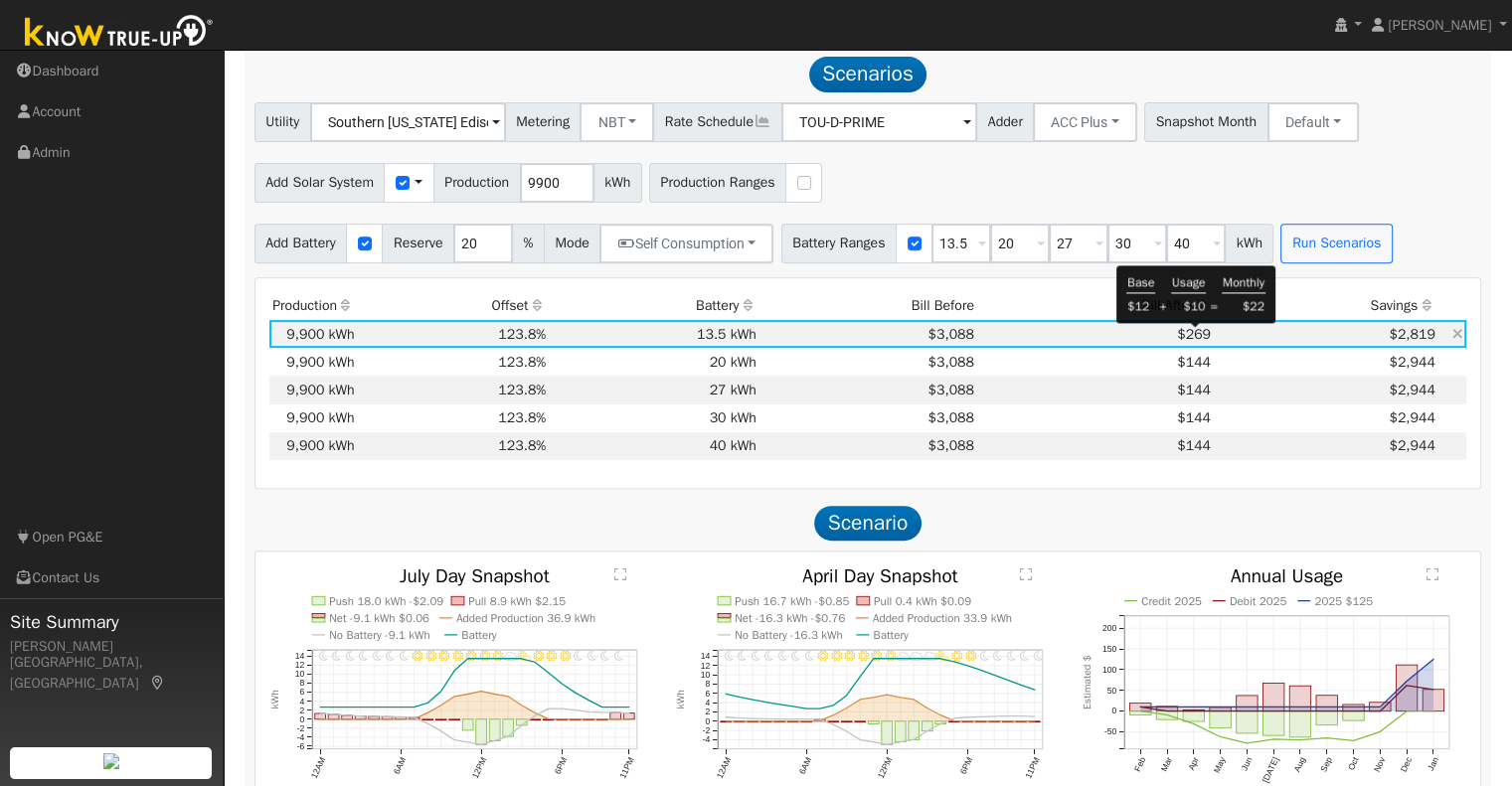 click on "$269" at bounding box center [1194, 334] 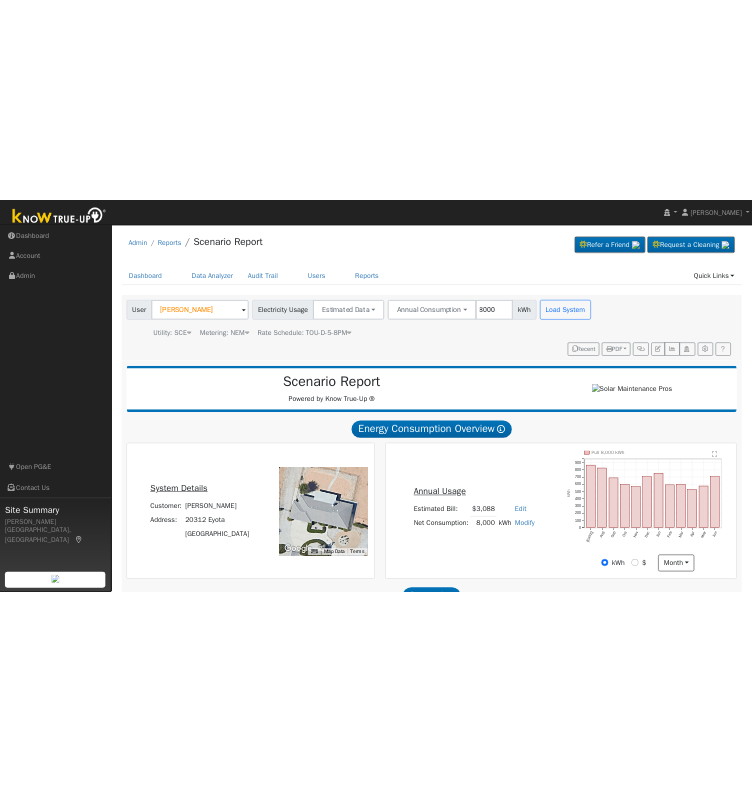 scroll, scrollTop: 0, scrollLeft: 0, axis: both 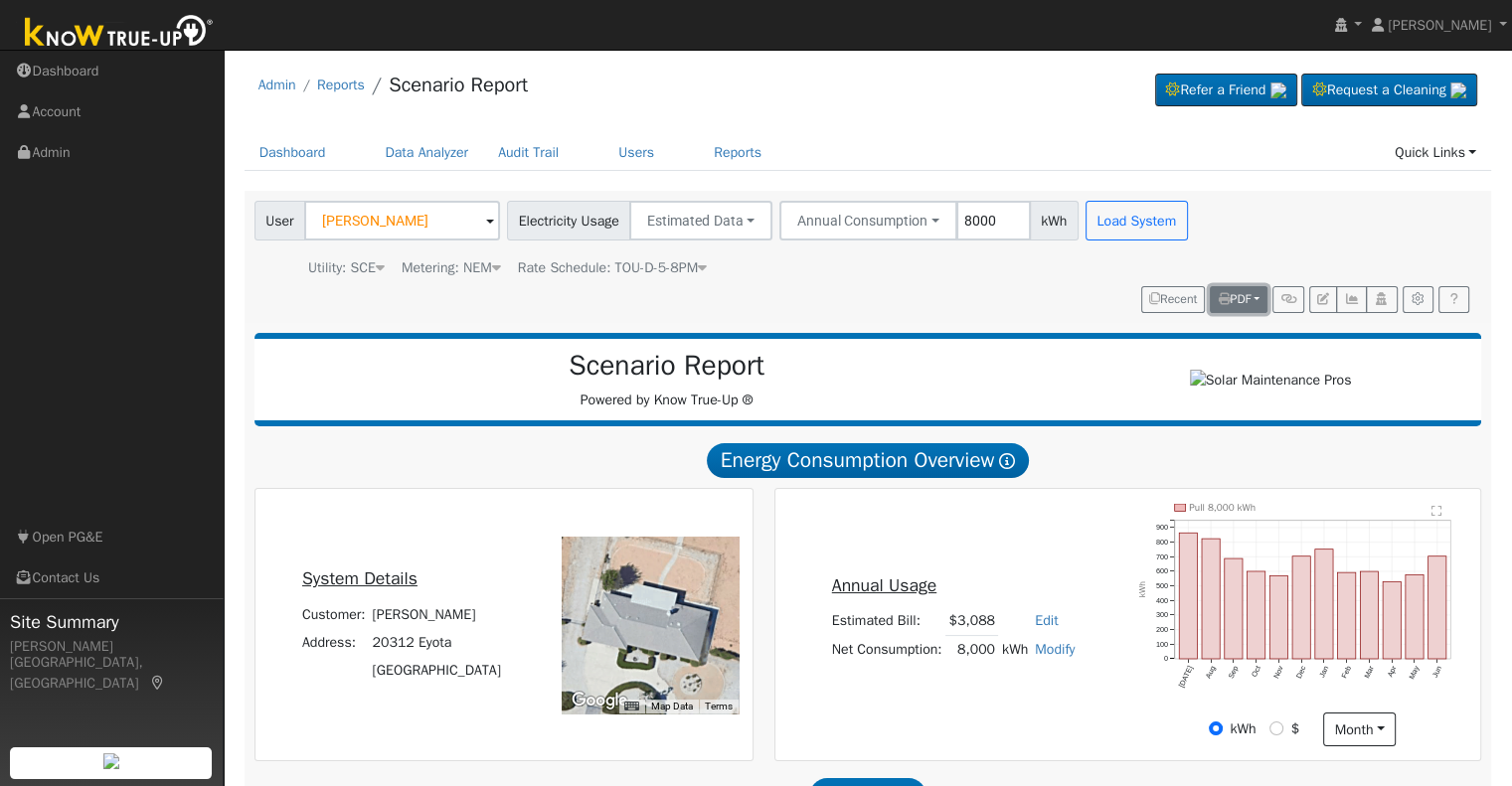 click on "PDF" at bounding box center (1234, 299) 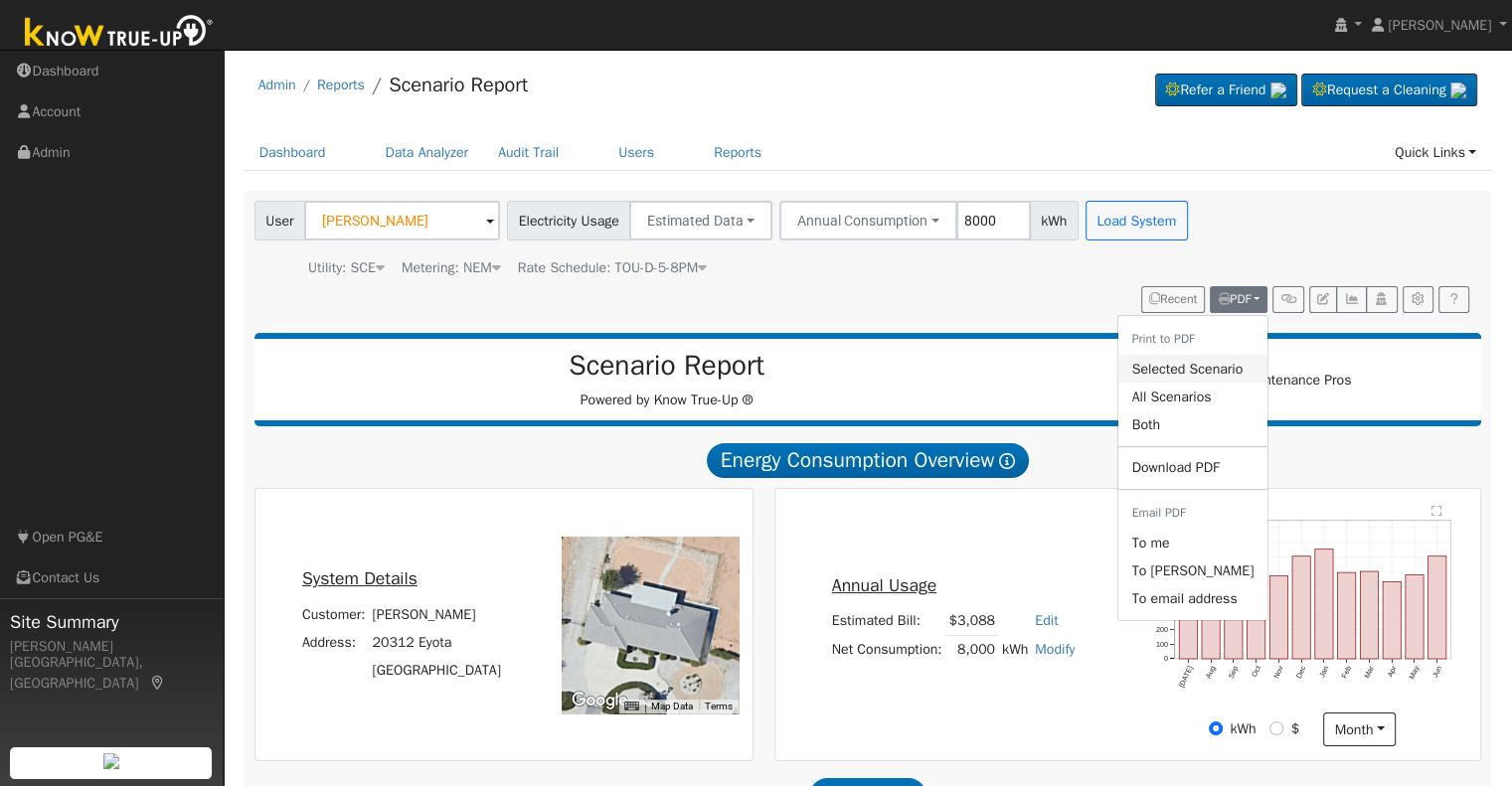 click on "Selected Scenario" at bounding box center [1192, 369] 